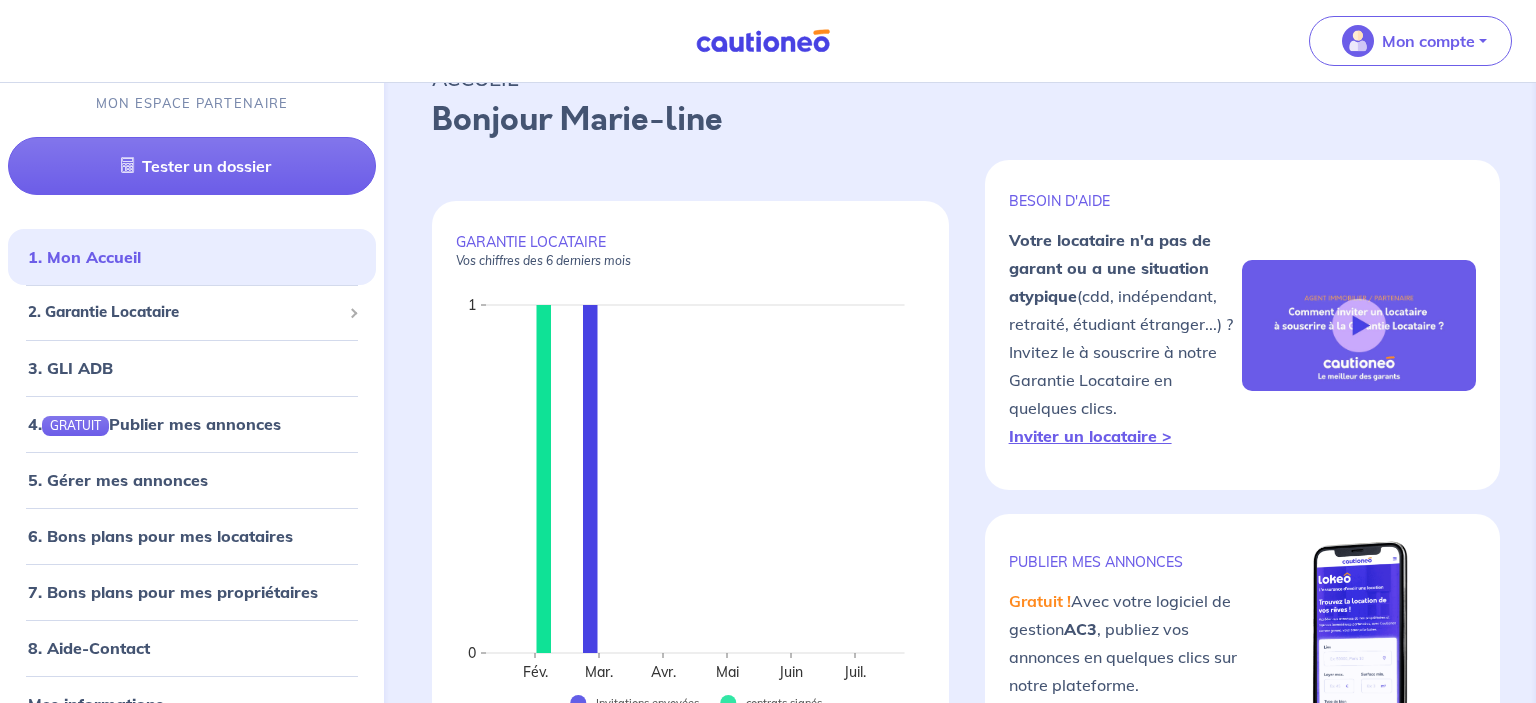 scroll, scrollTop: 105, scrollLeft: 0, axis: vertical 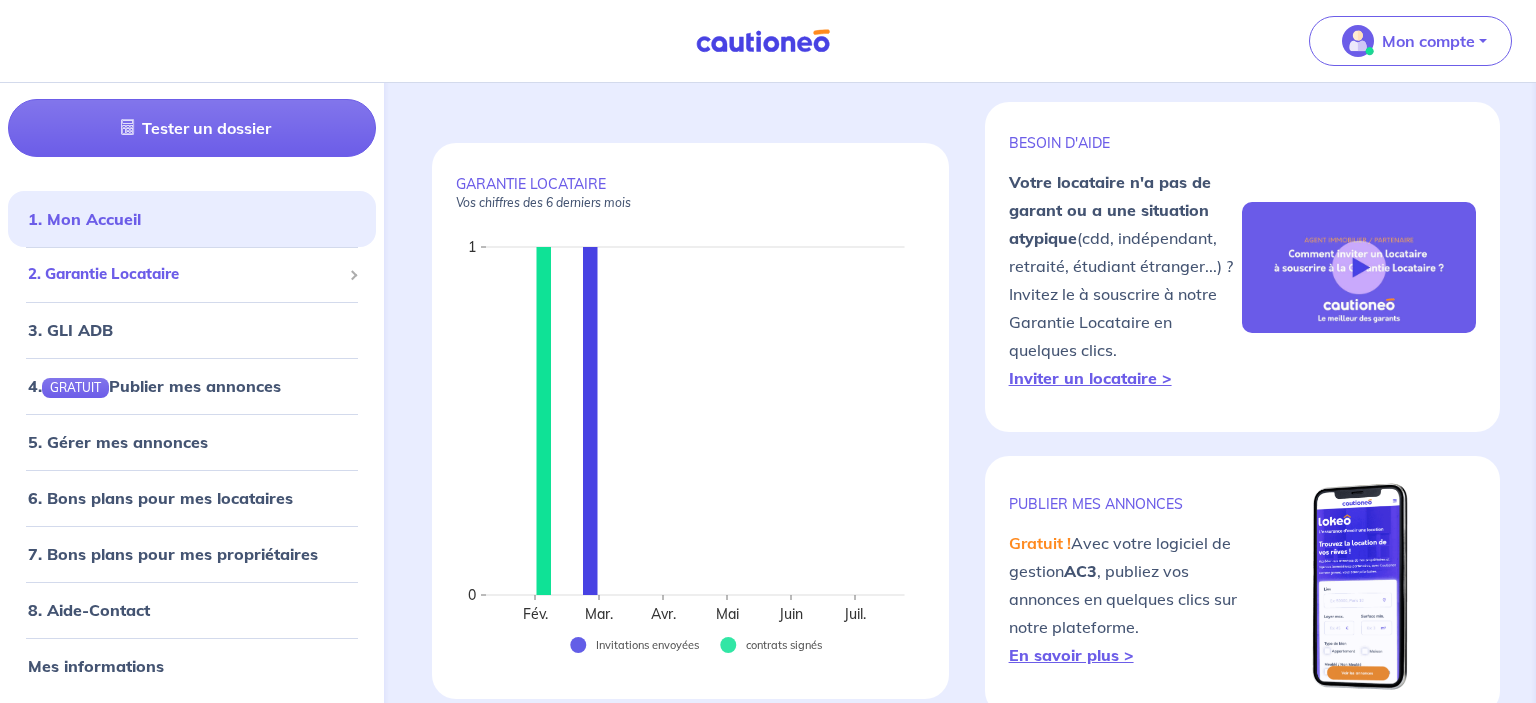 click on "2. Garantie Locataire" at bounding box center (184, 274) 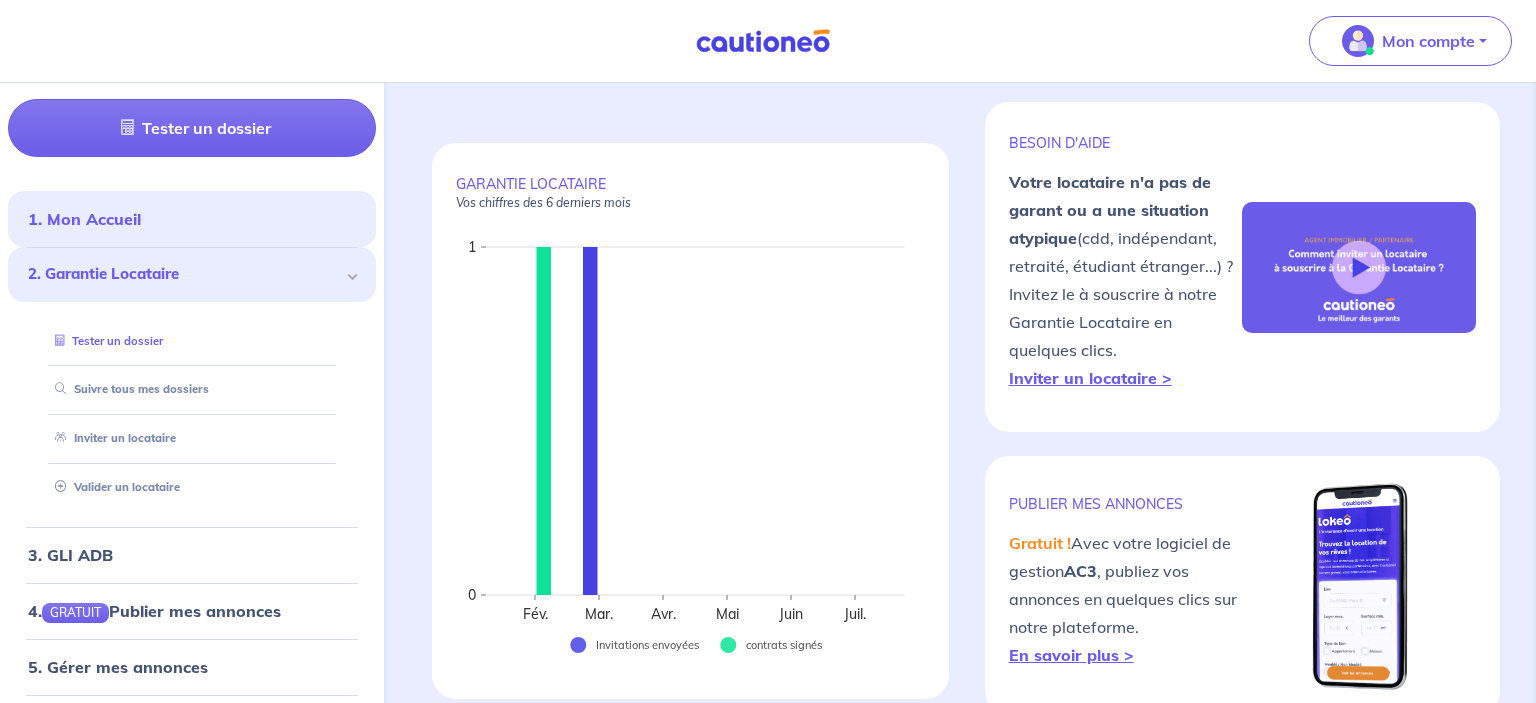 click on "Tester un dossier" at bounding box center [105, 341] 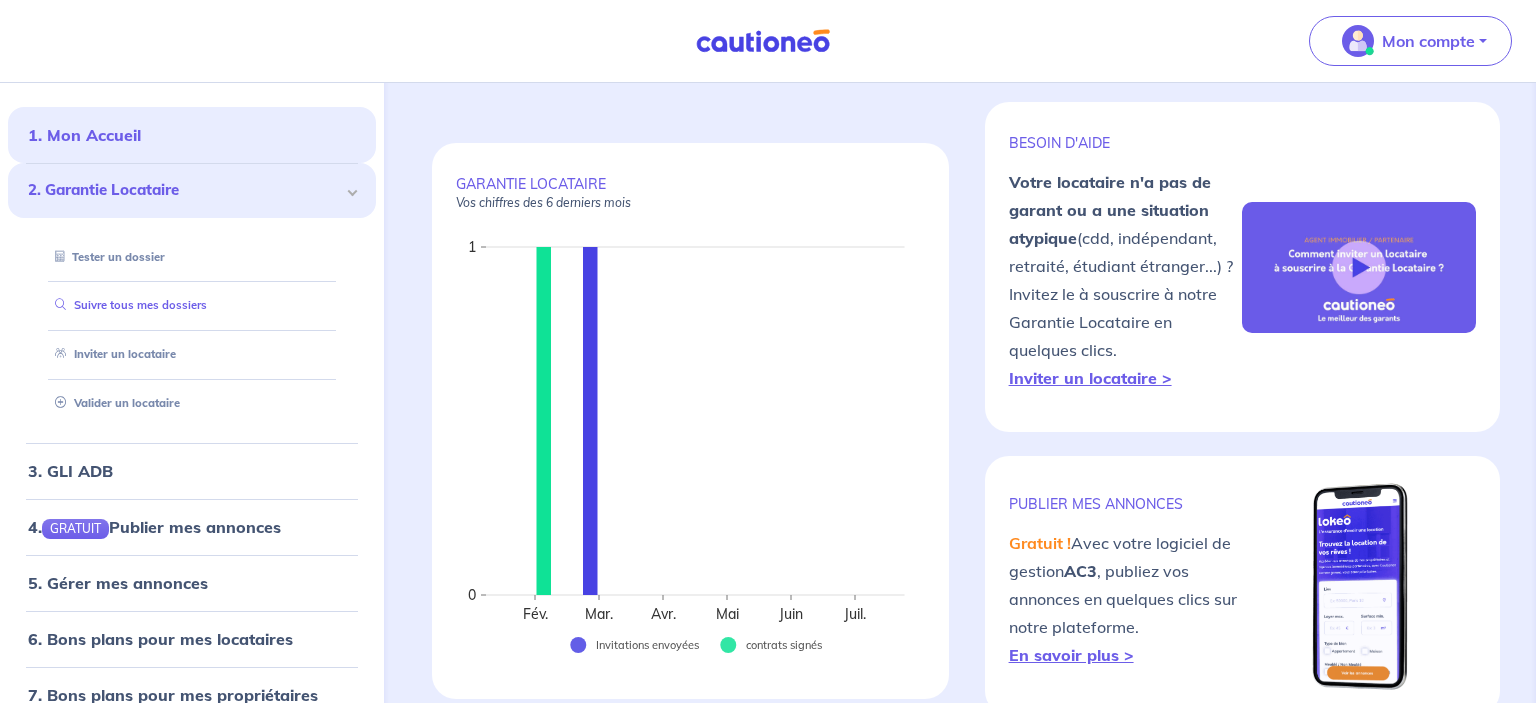 scroll, scrollTop: 158, scrollLeft: 0, axis: vertical 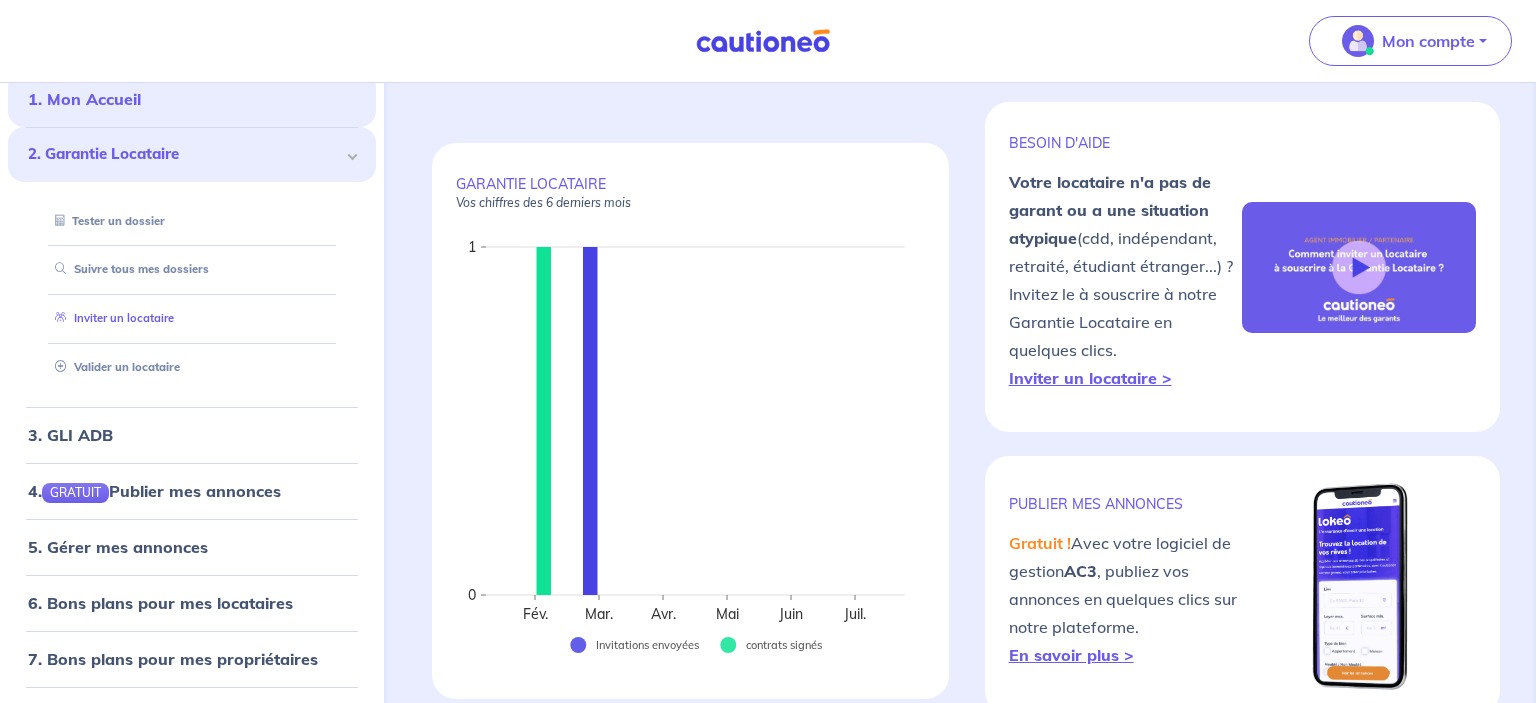 click on "Inviter un locataire" at bounding box center [110, 319] 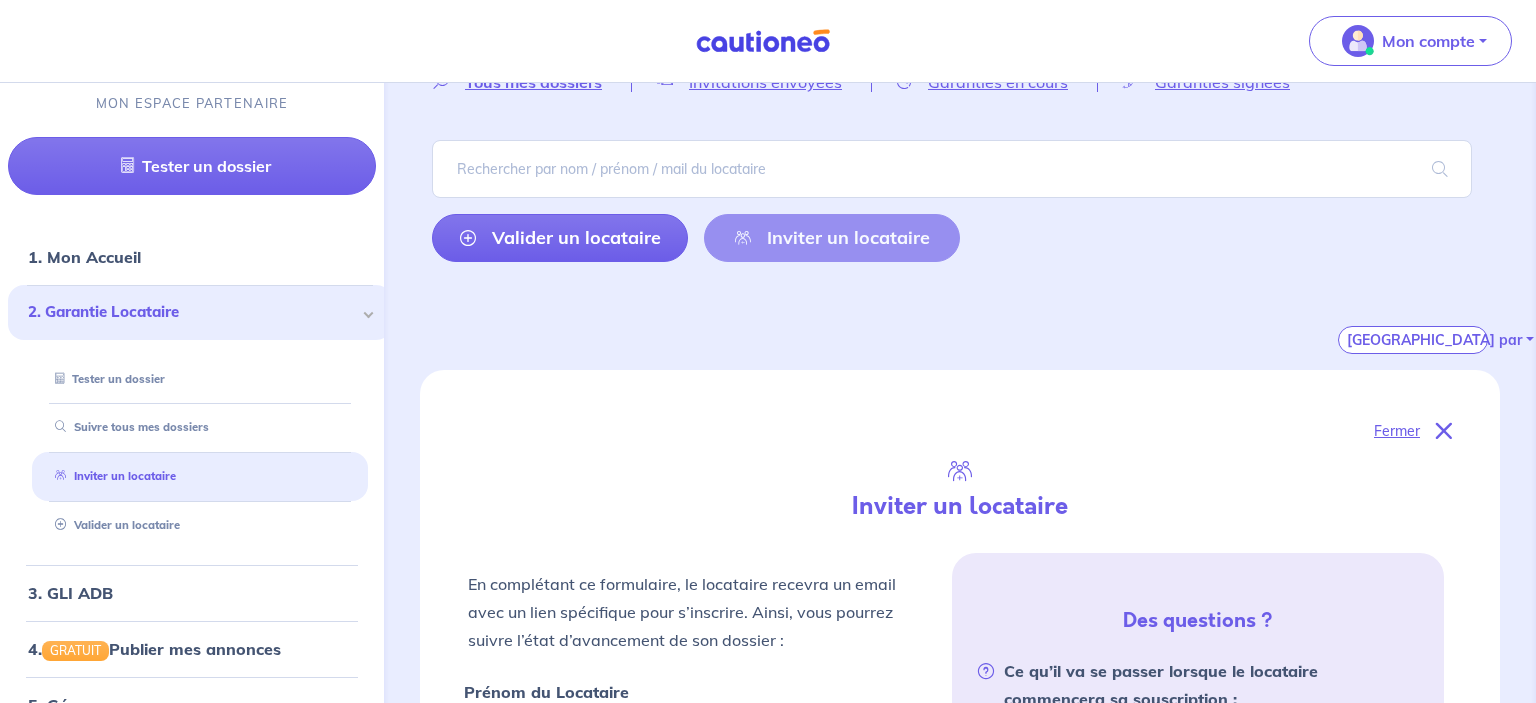 scroll, scrollTop: 484, scrollLeft: 0, axis: vertical 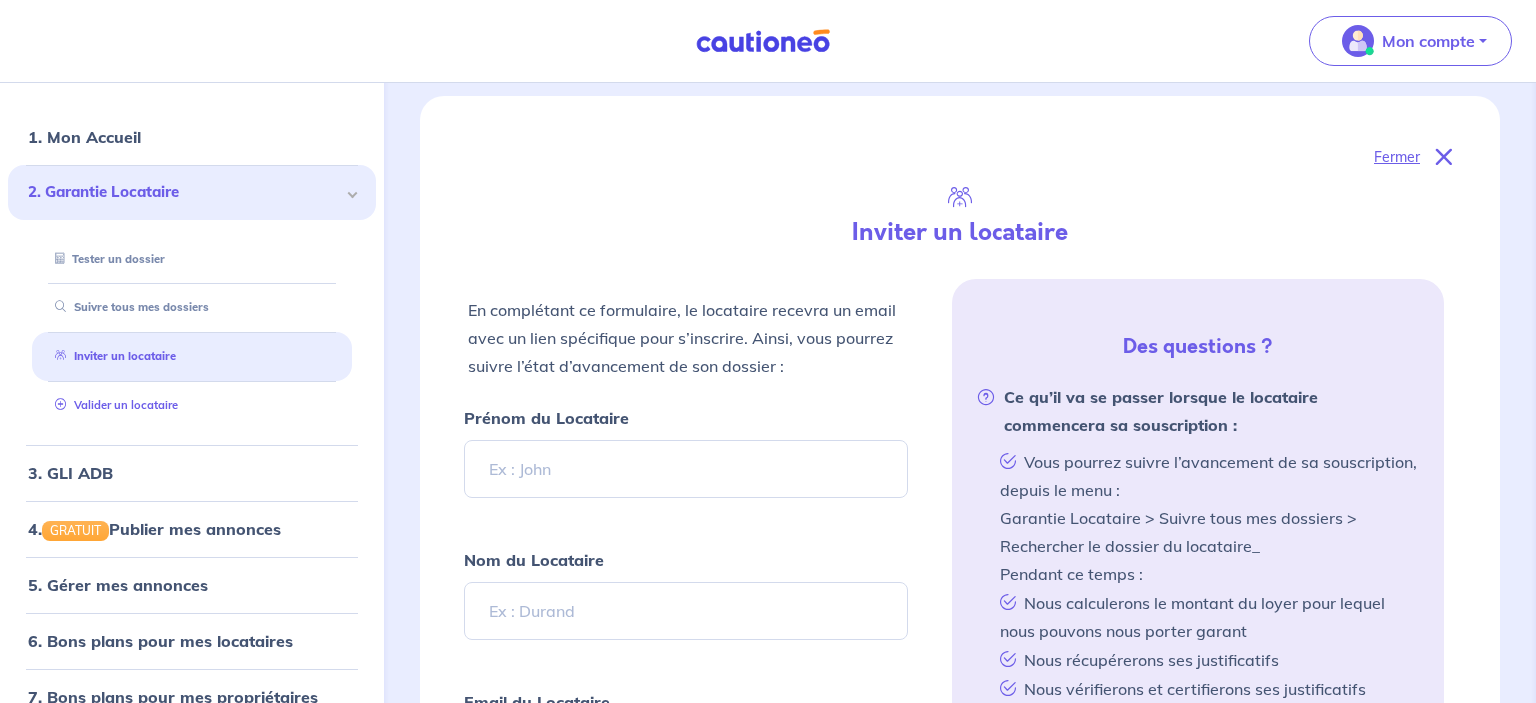 click on "Valider un locataire" at bounding box center [112, 405] 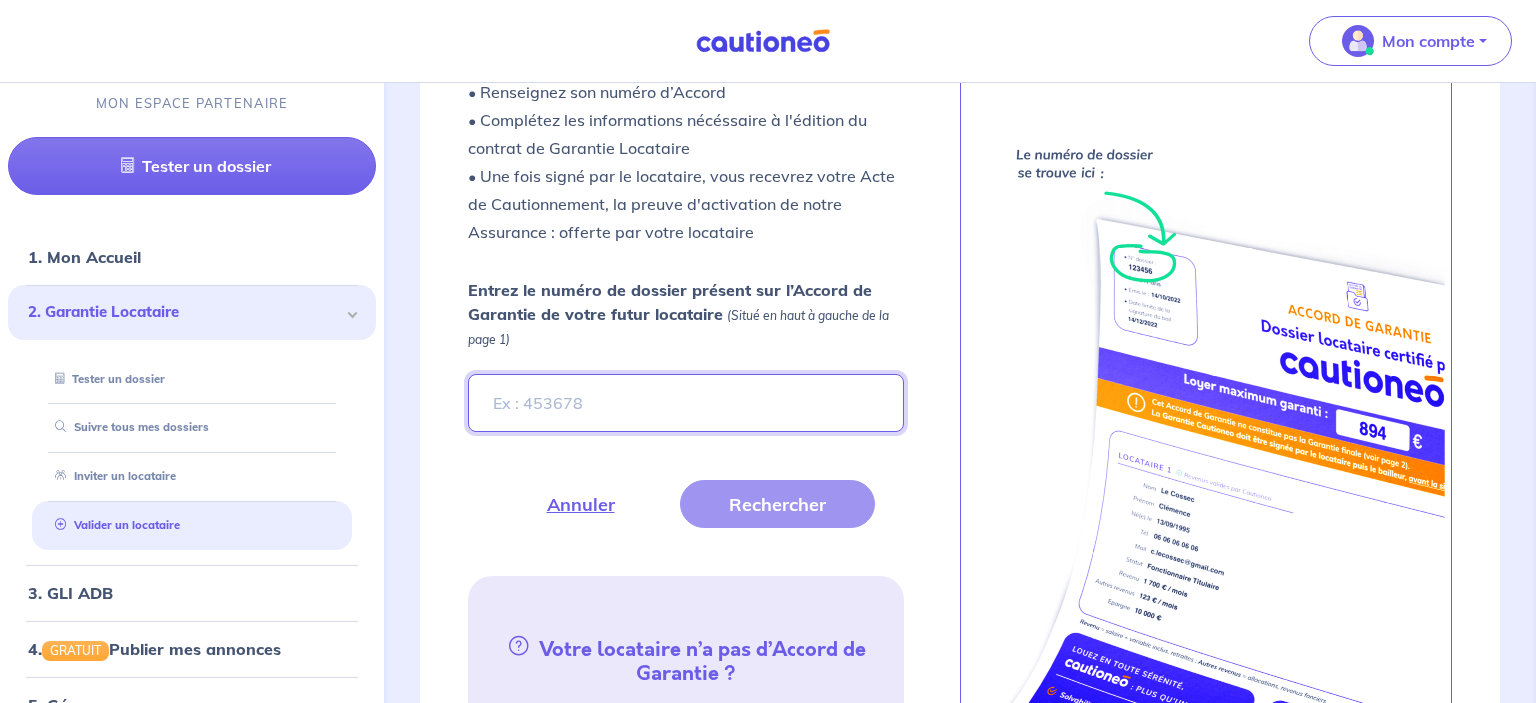 scroll, scrollTop: 696, scrollLeft: 0, axis: vertical 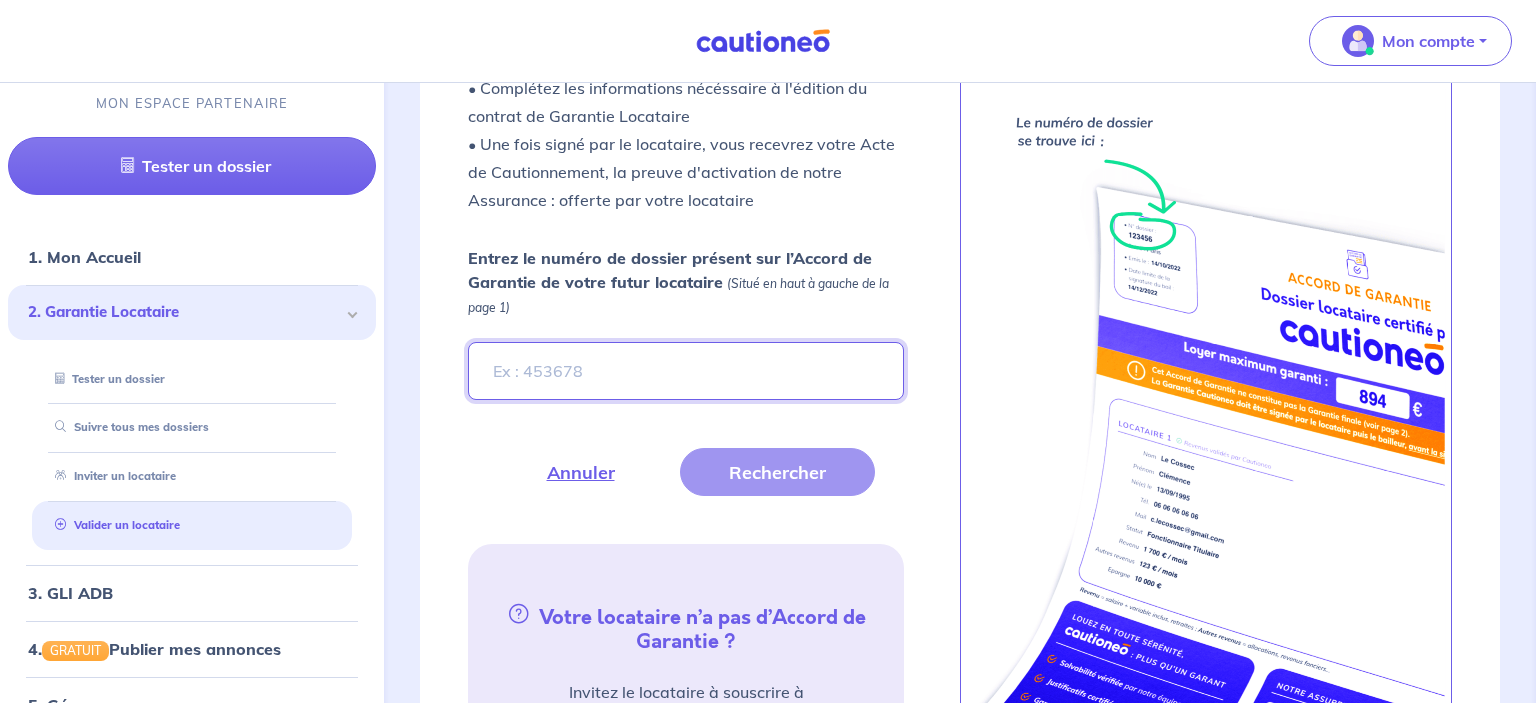 click on "Entrez le numéro de dossier présent sur l’Accord de Garantie de votre futur locataire   (Situé en haut à gauche de la page 1)" at bounding box center (686, 371) 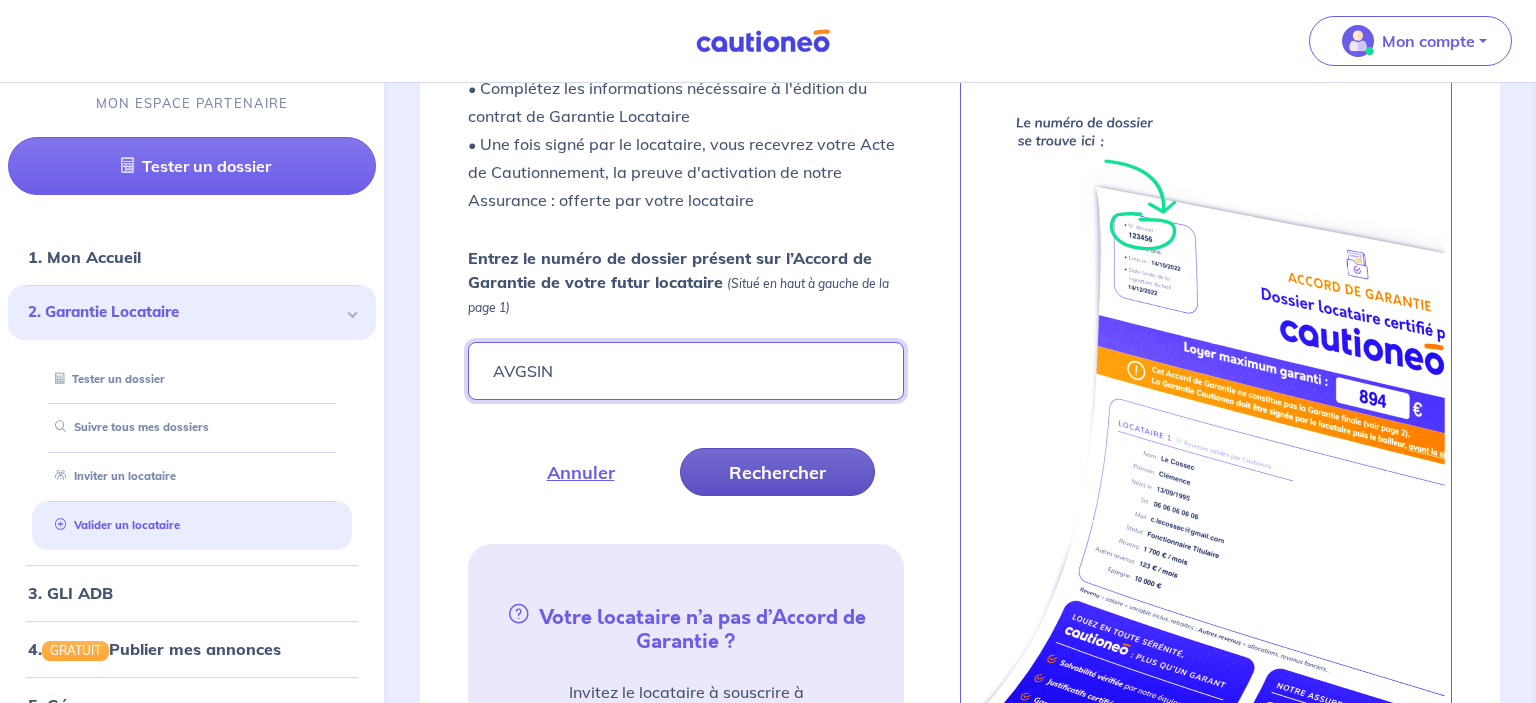 type on "AVGSIN" 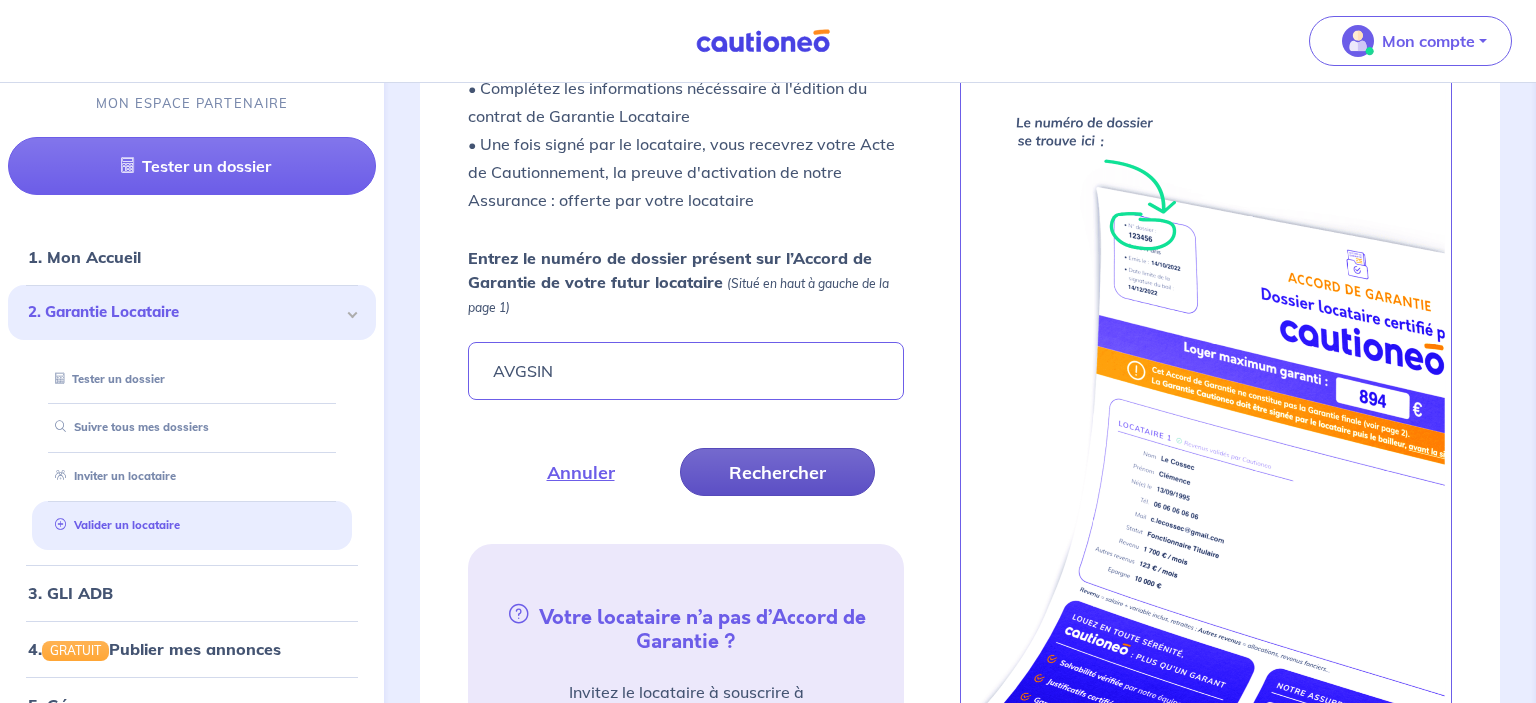 click on "Rechercher" at bounding box center [777, 472] 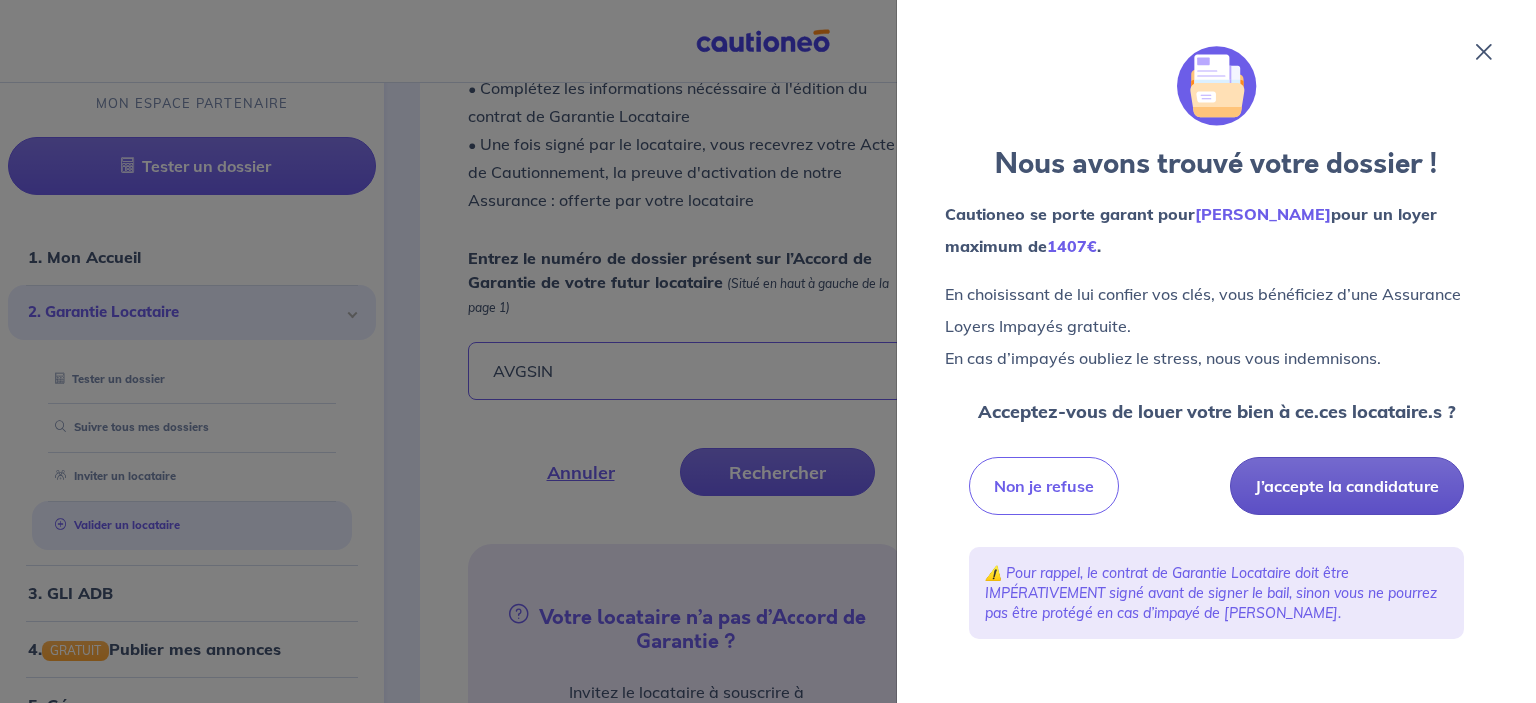 click on "J’accepte la candidature" at bounding box center (1347, 486) 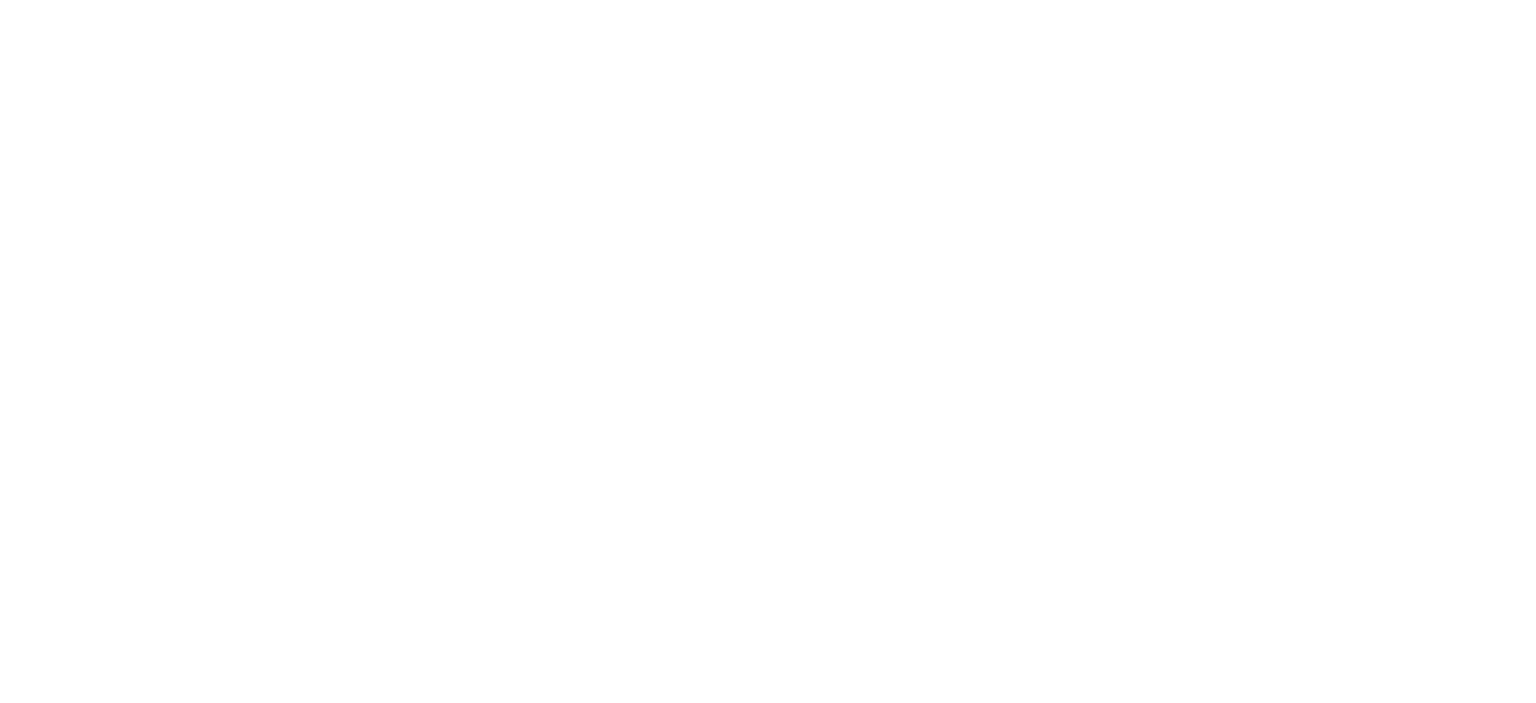 scroll, scrollTop: 0, scrollLeft: 0, axis: both 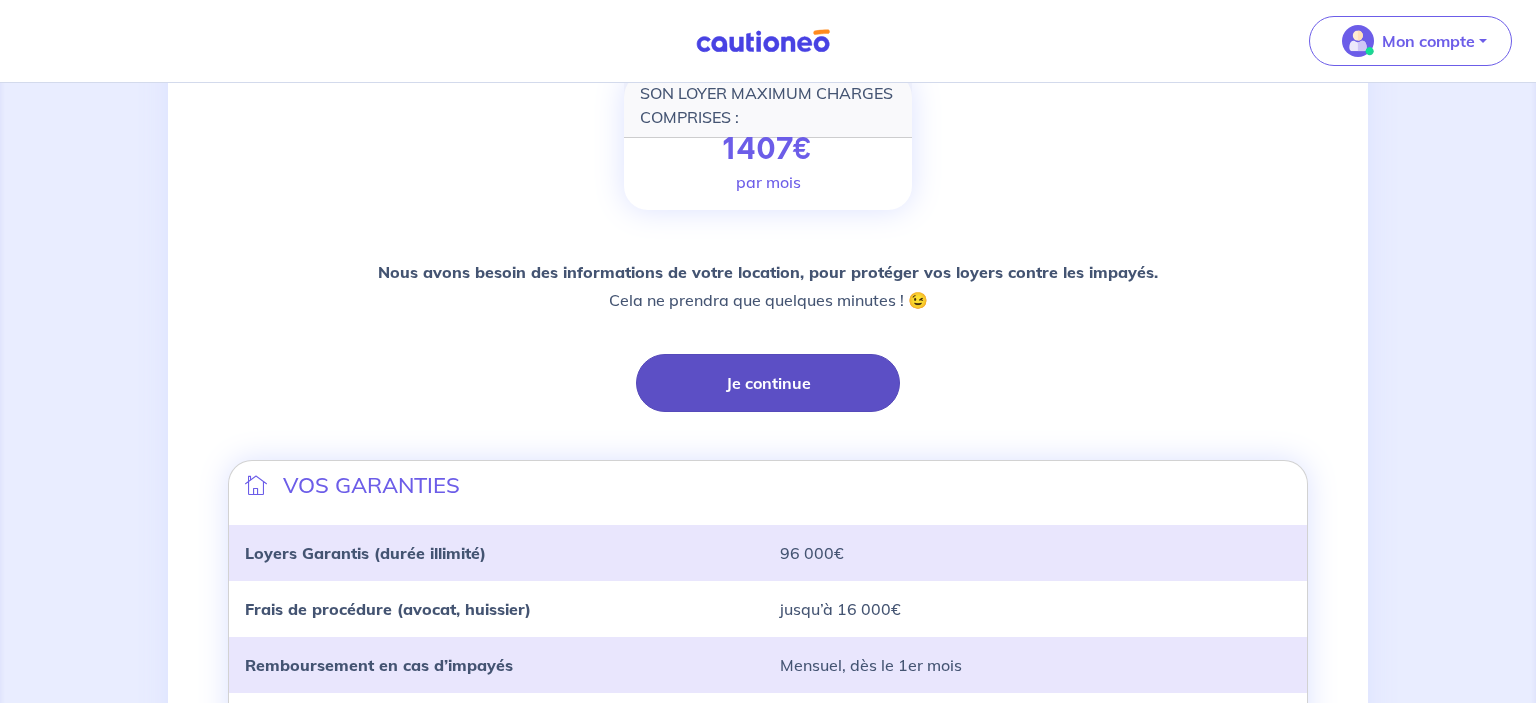 click on "Je continue" at bounding box center [768, 383] 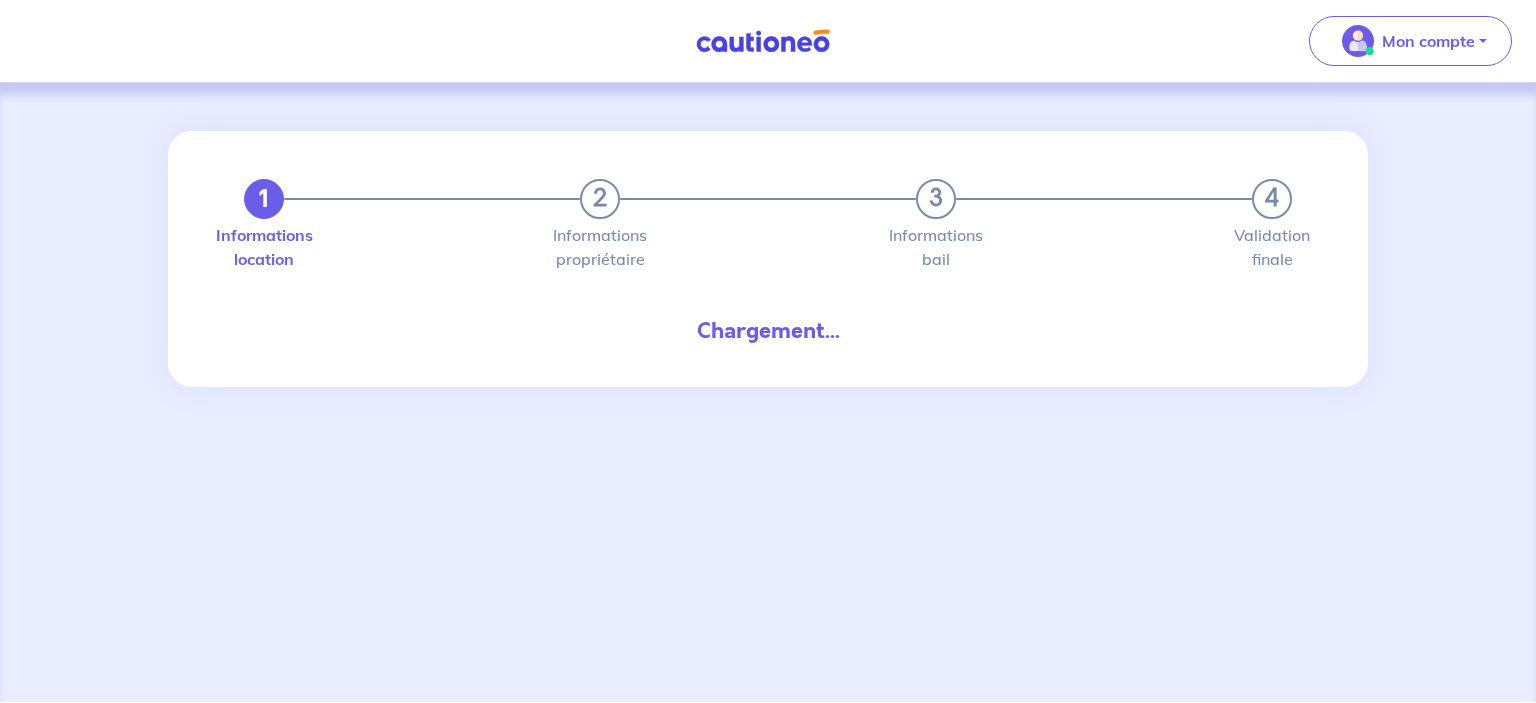 scroll, scrollTop: 0, scrollLeft: 0, axis: both 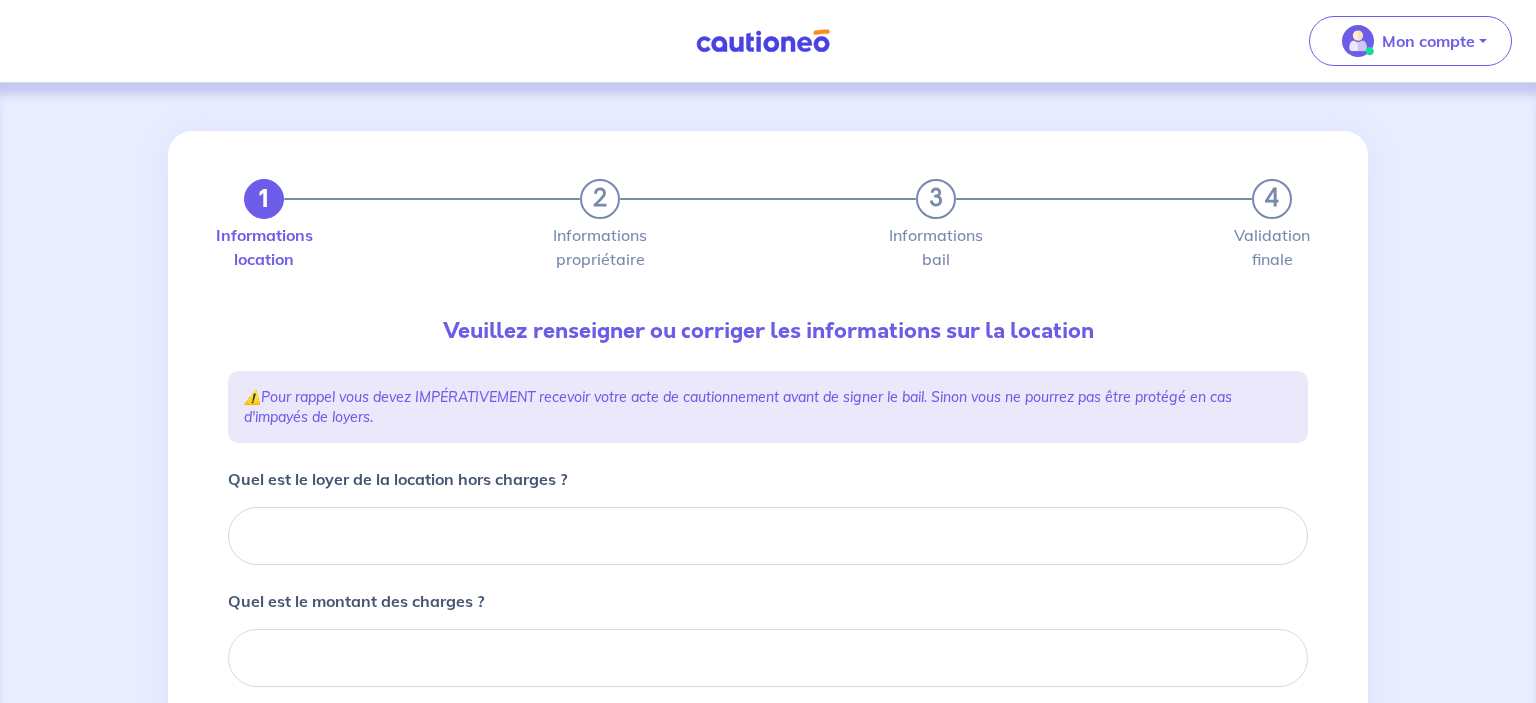 type 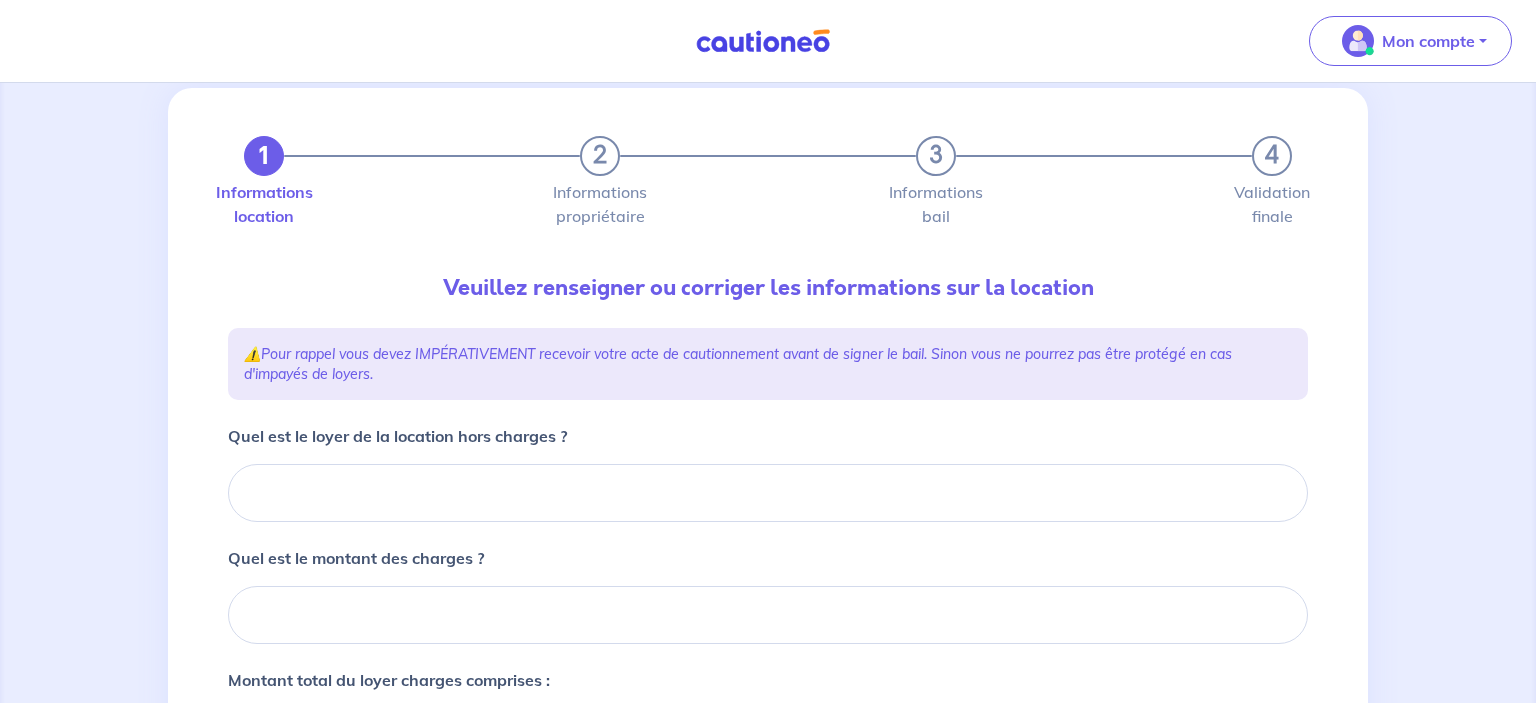 scroll, scrollTop: 42, scrollLeft: 0, axis: vertical 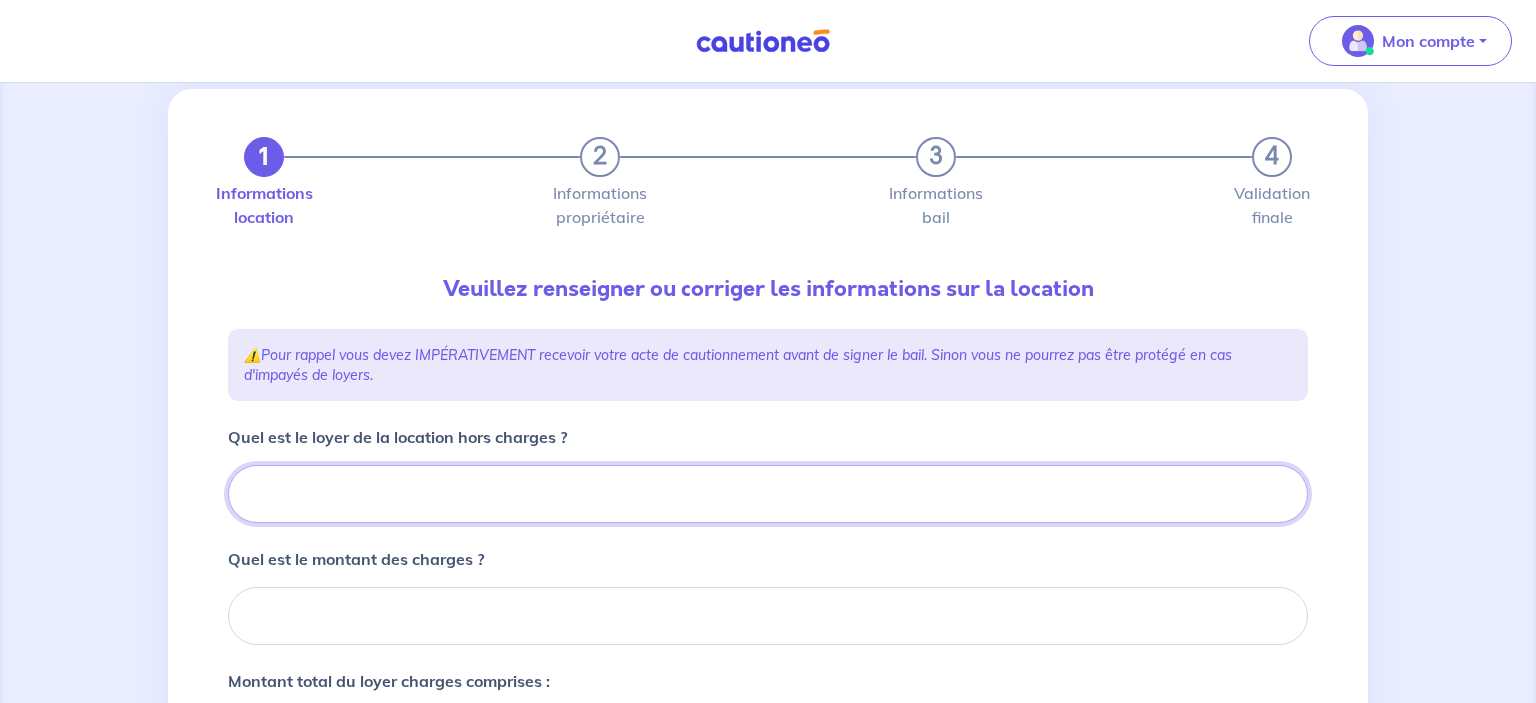 click on "Quel est le loyer de la location hors charges ?" at bounding box center [768, 494] 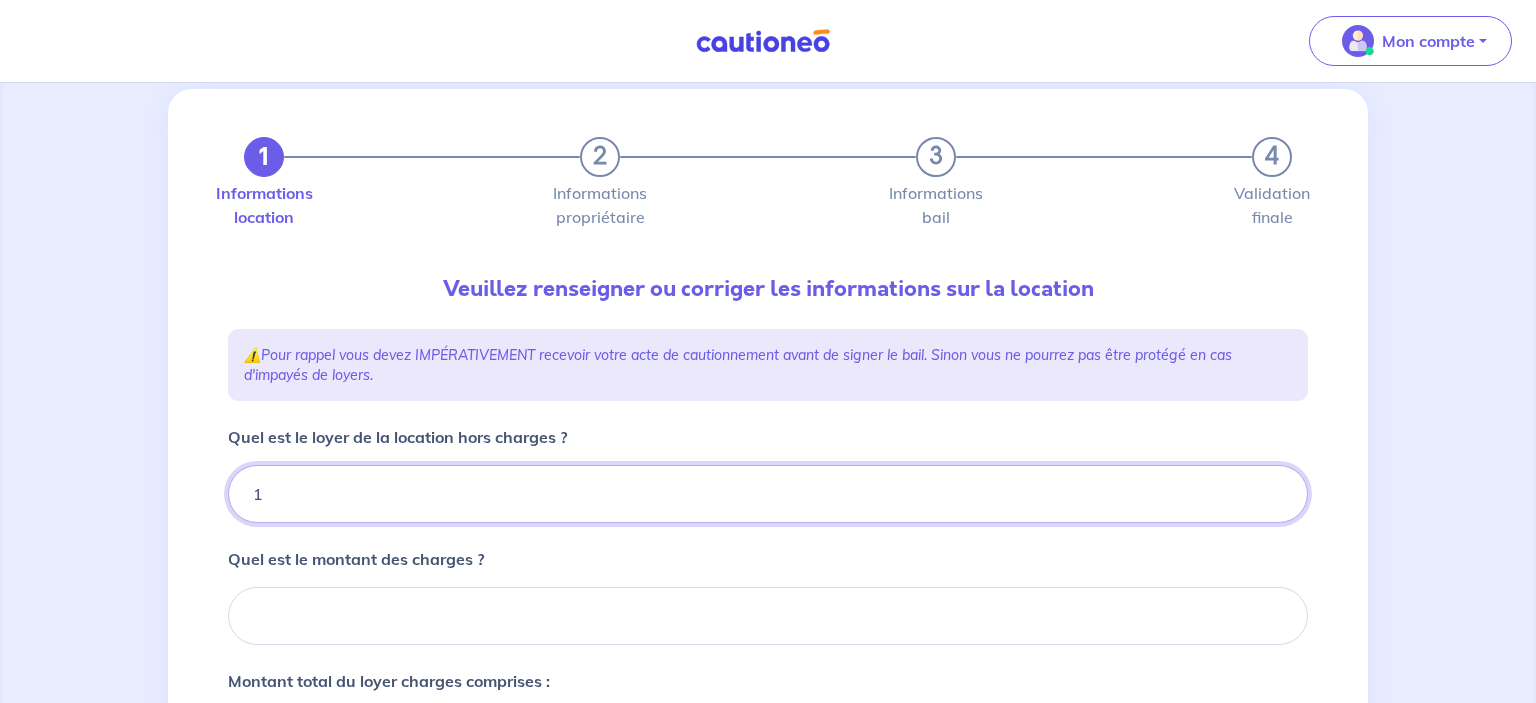 type on "12" 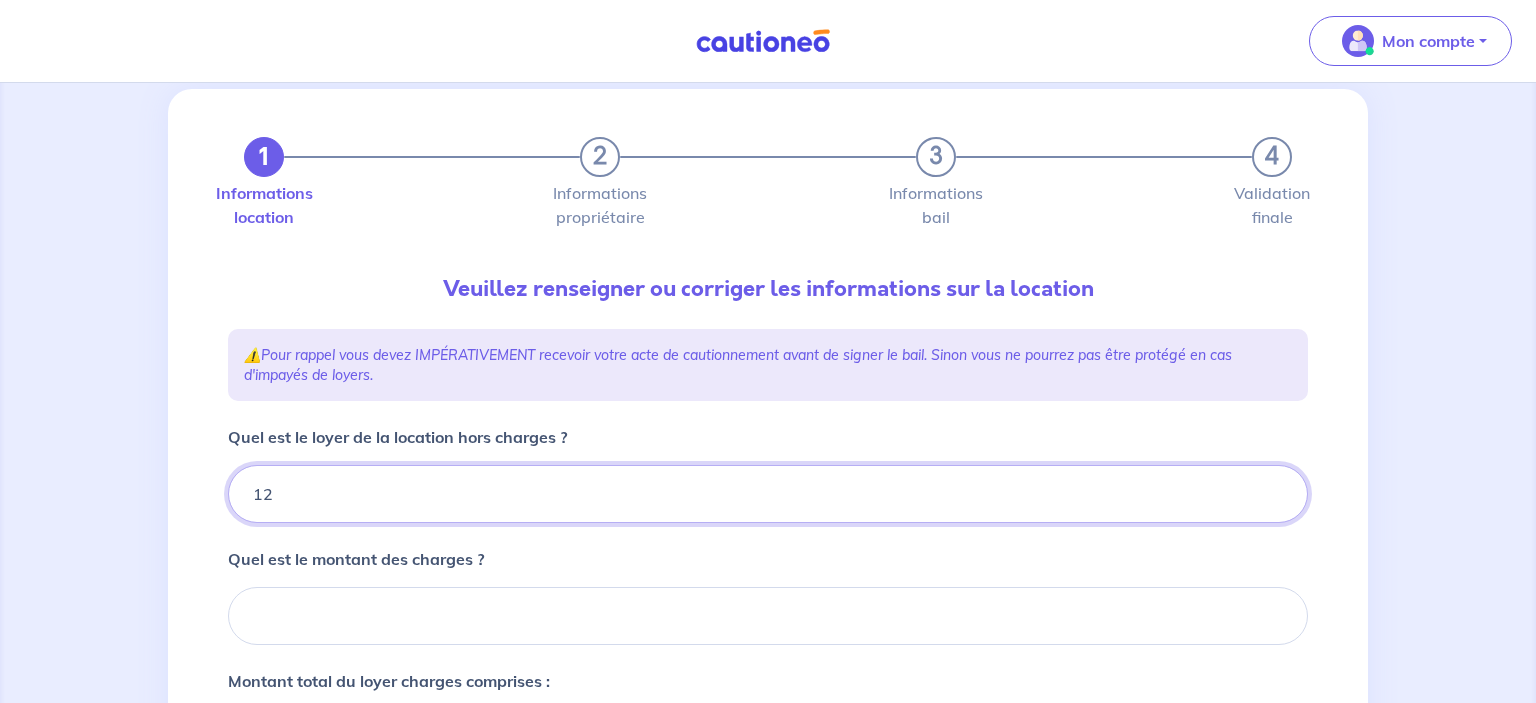 type on "122" 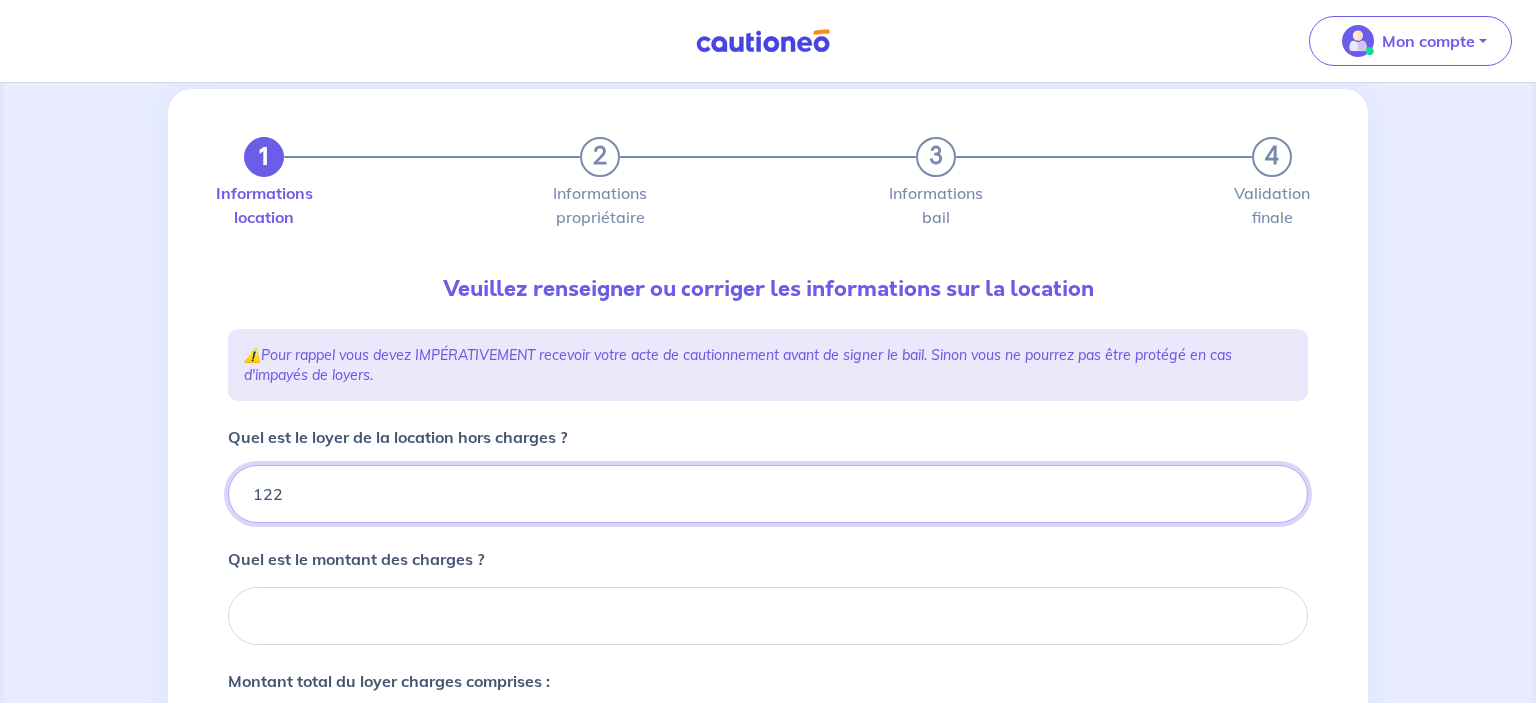 type 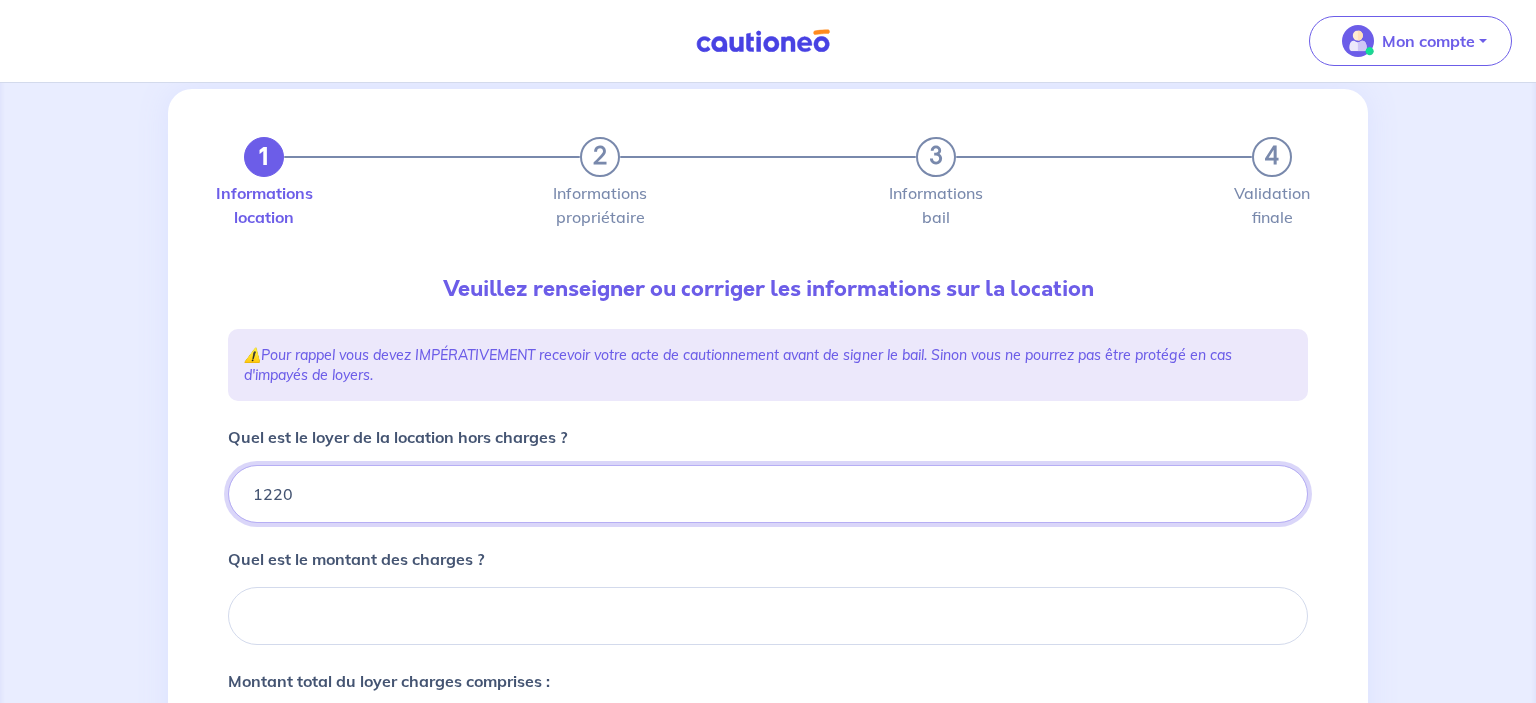 type 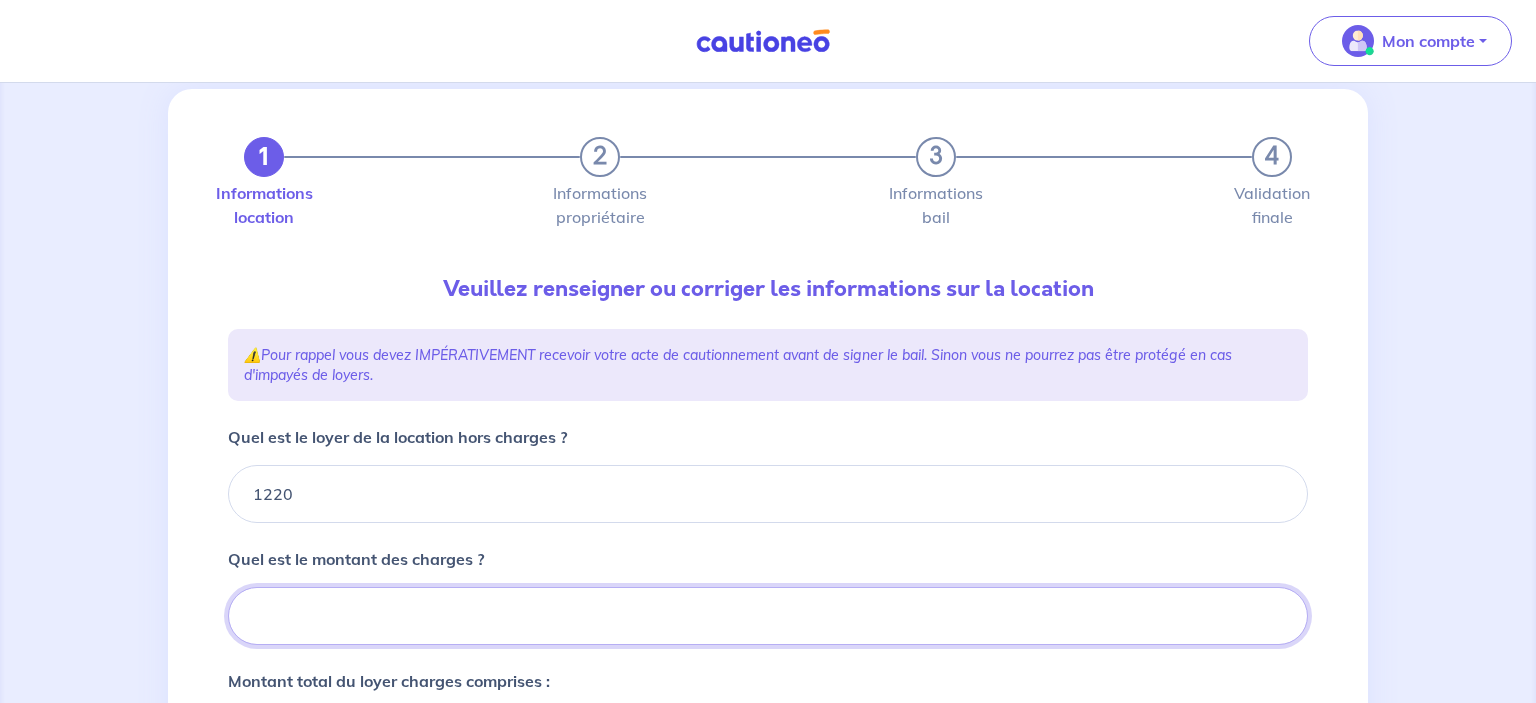 click on "Quel est le montant des charges ?" at bounding box center [768, 616] 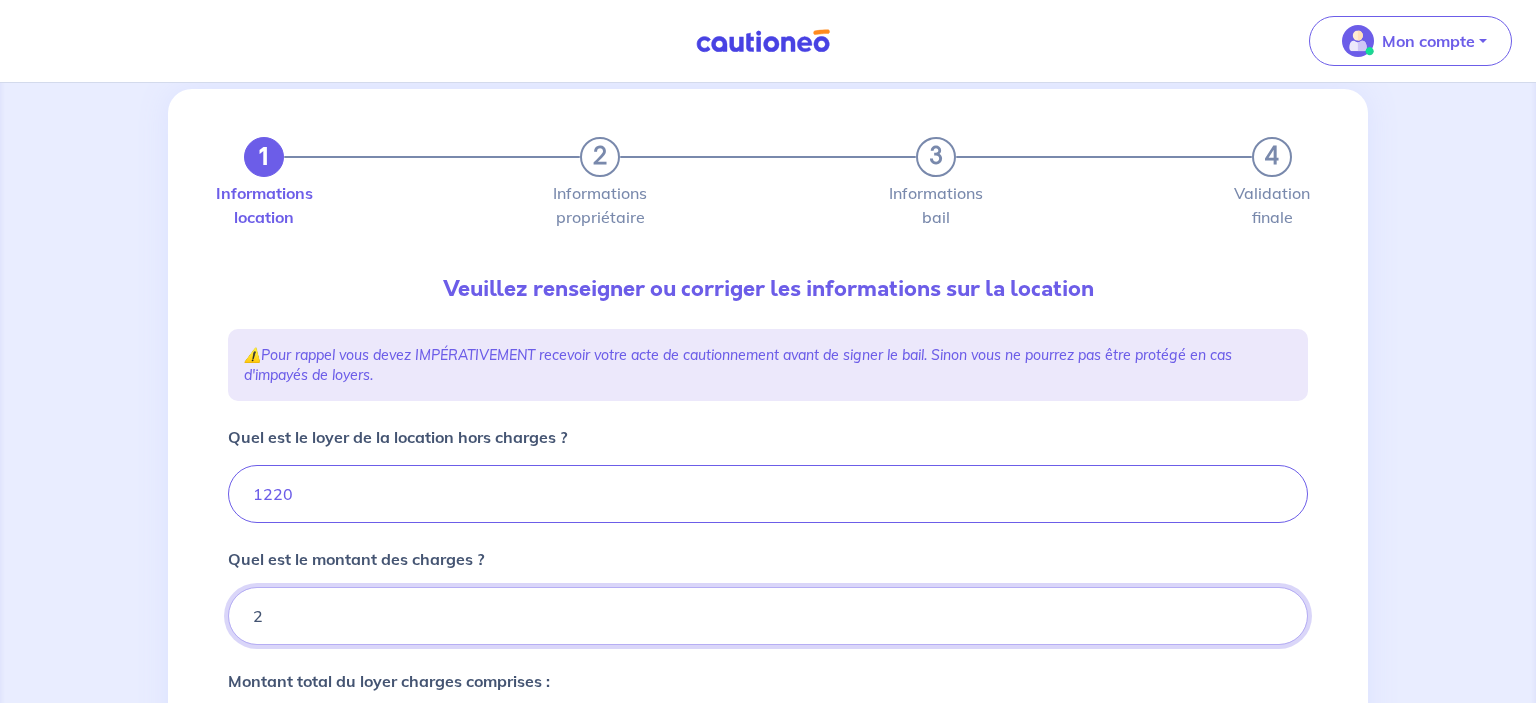 type on "20" 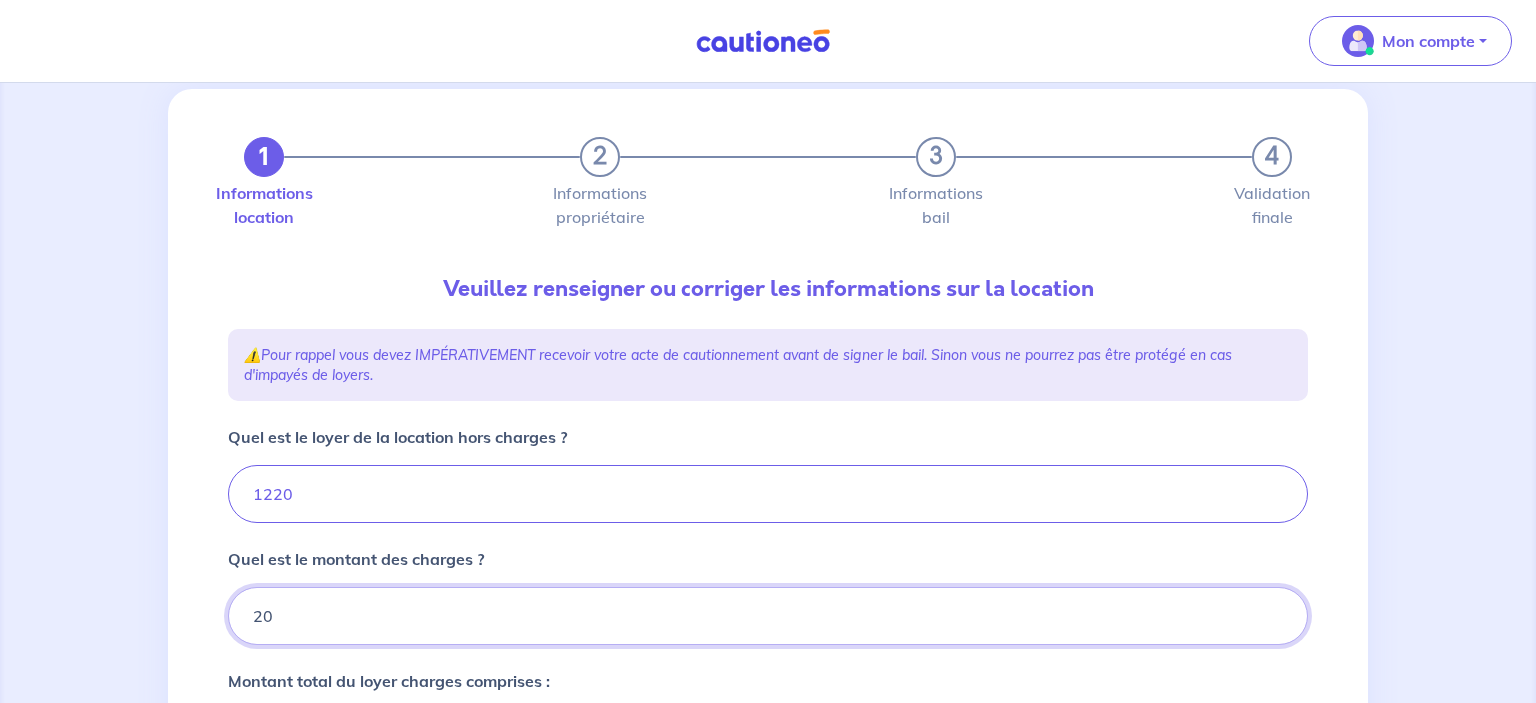 type on "1240" 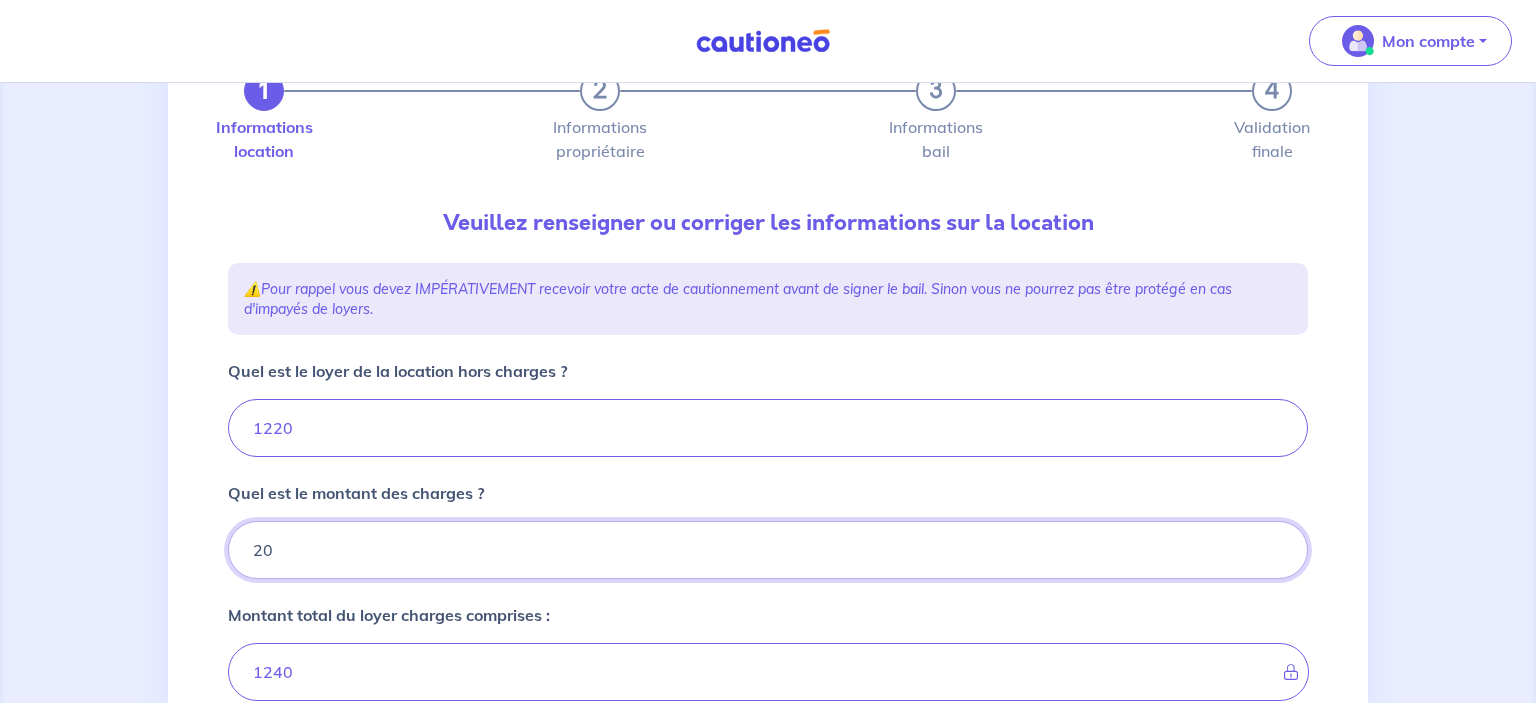 type on "20" 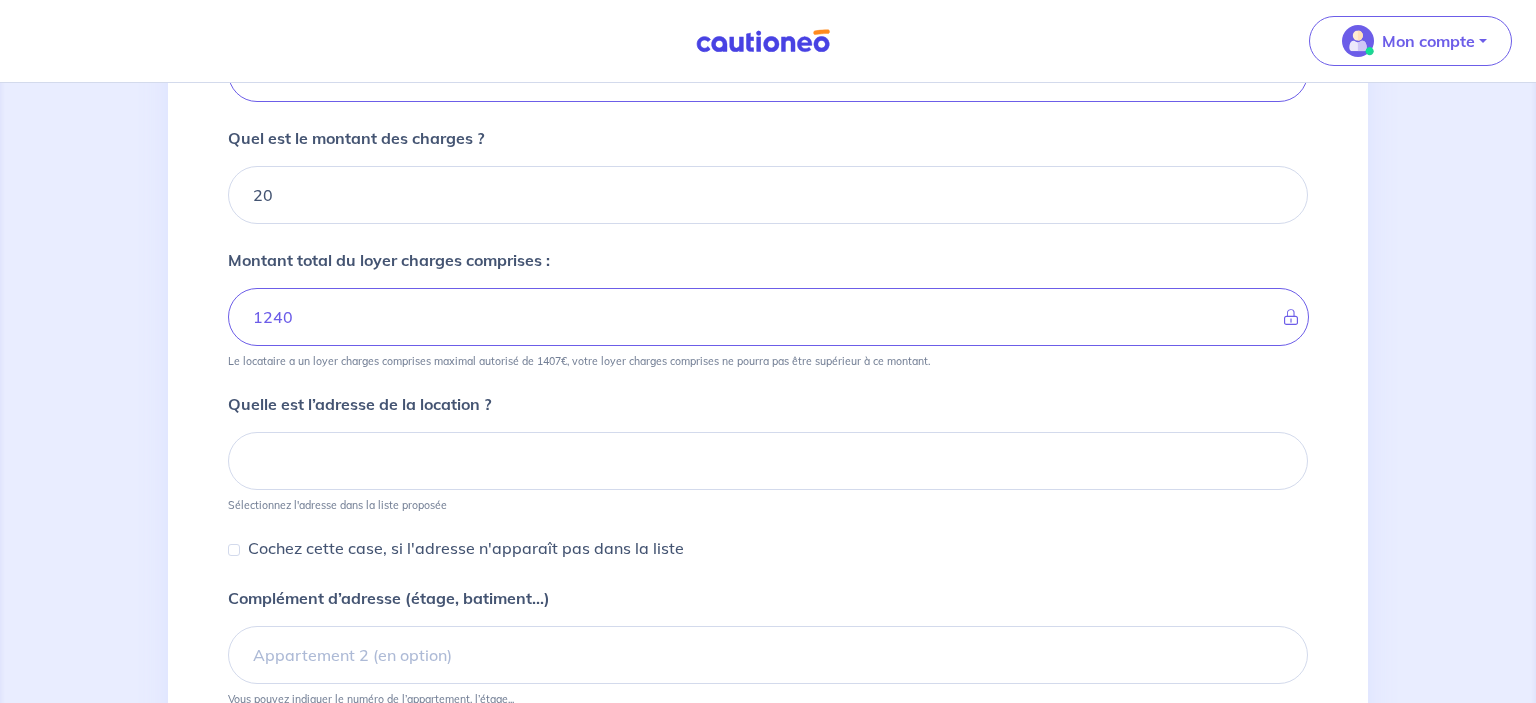 scroll, scrollTop: 464, scrollLeft: 0, axis: vertical 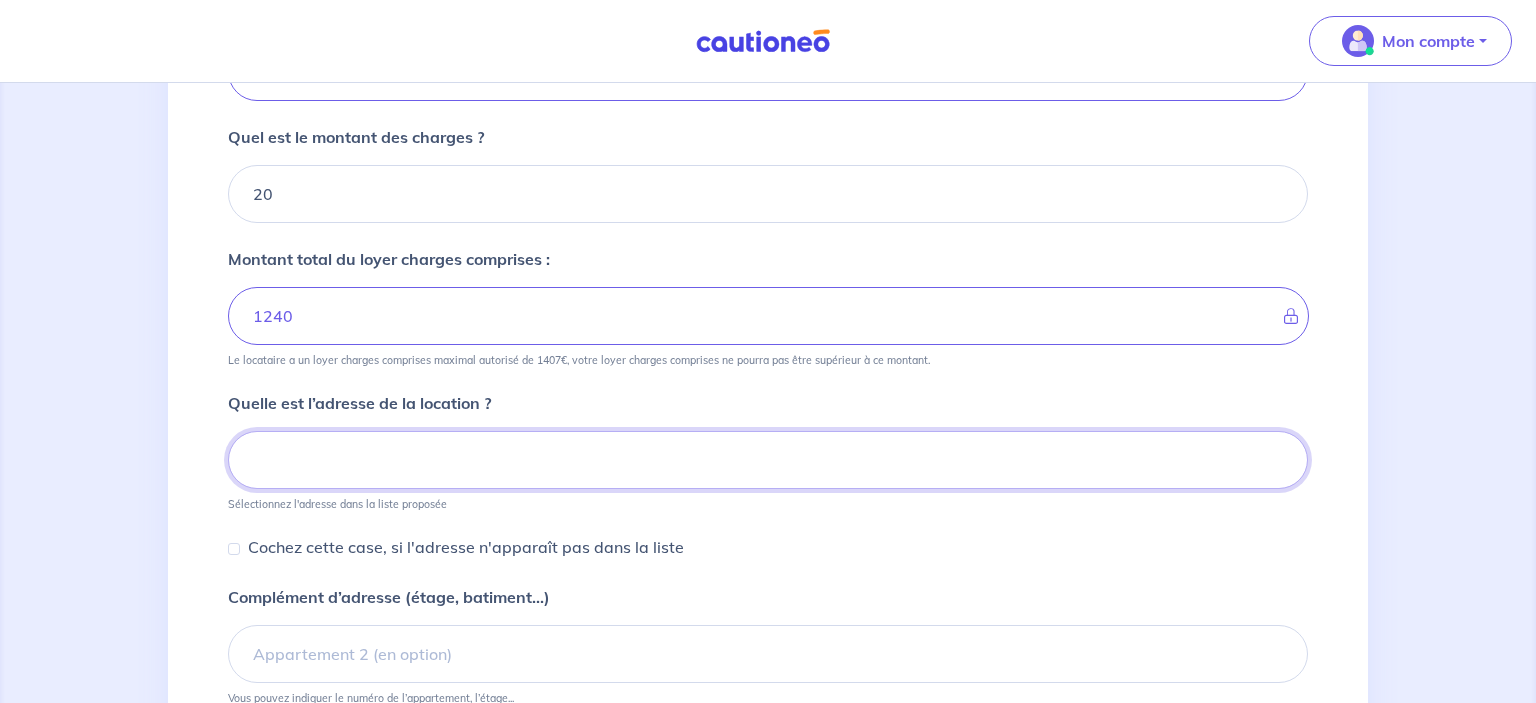 click at bounding box center (768, 460) 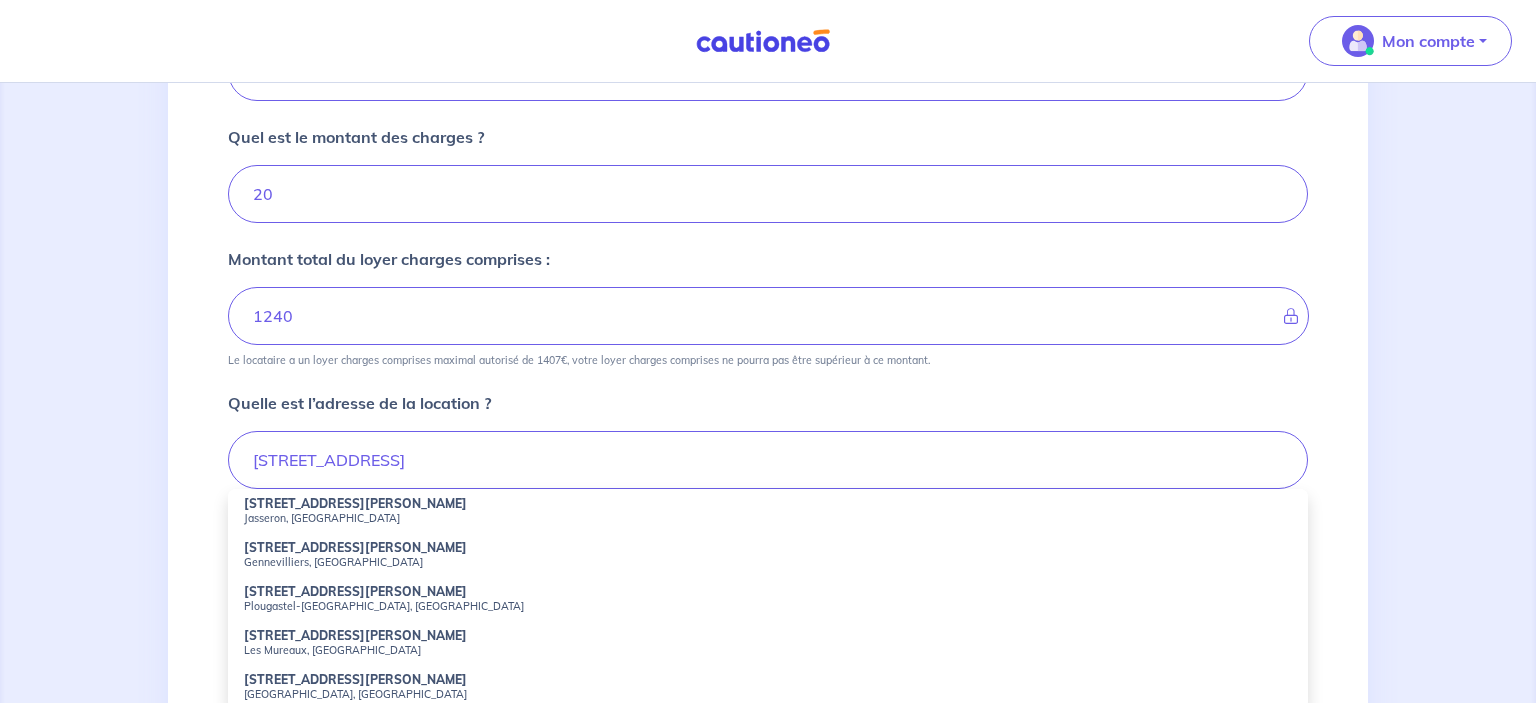 click on "Jasseron, France" at bounding box center (768, 518) 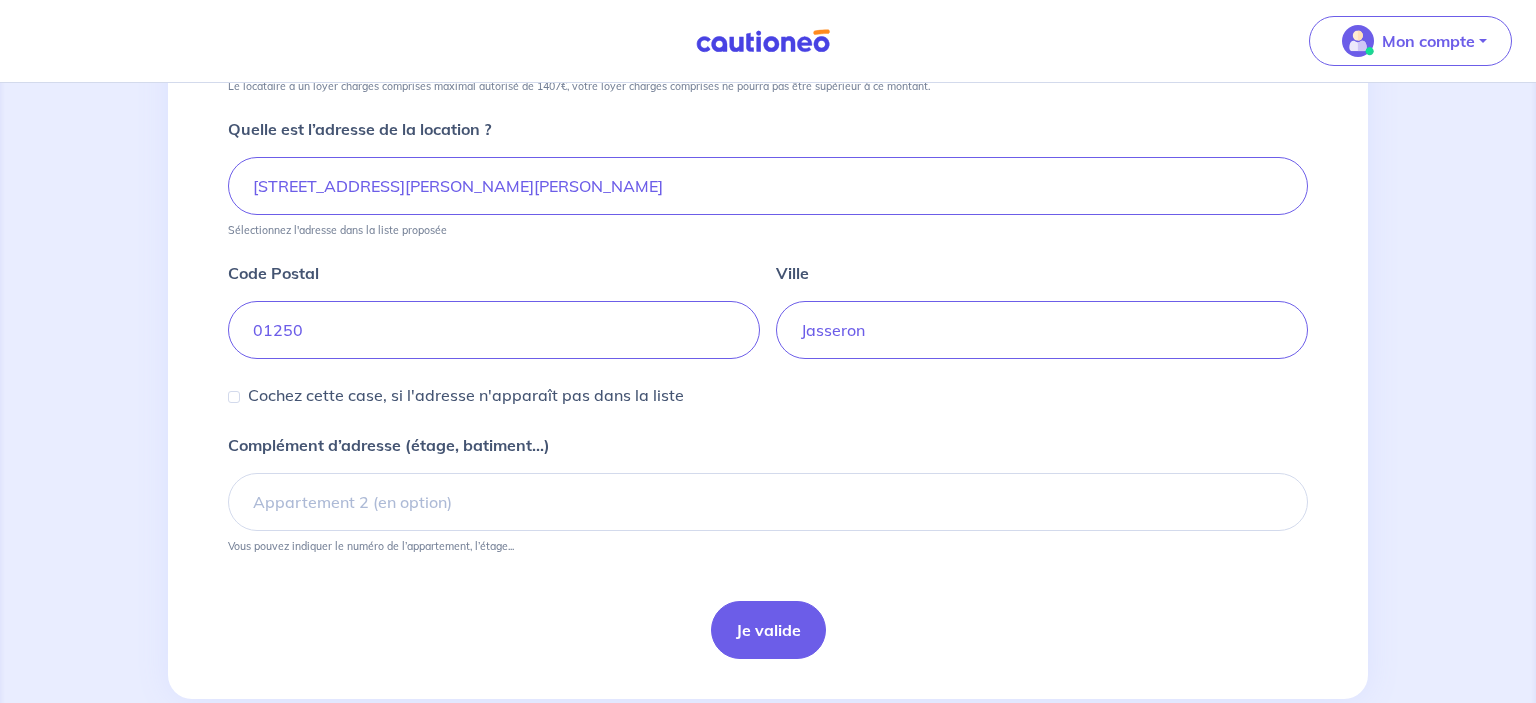 scroll, scrollTop: 778, scrollLeft: 0, axis: vertical 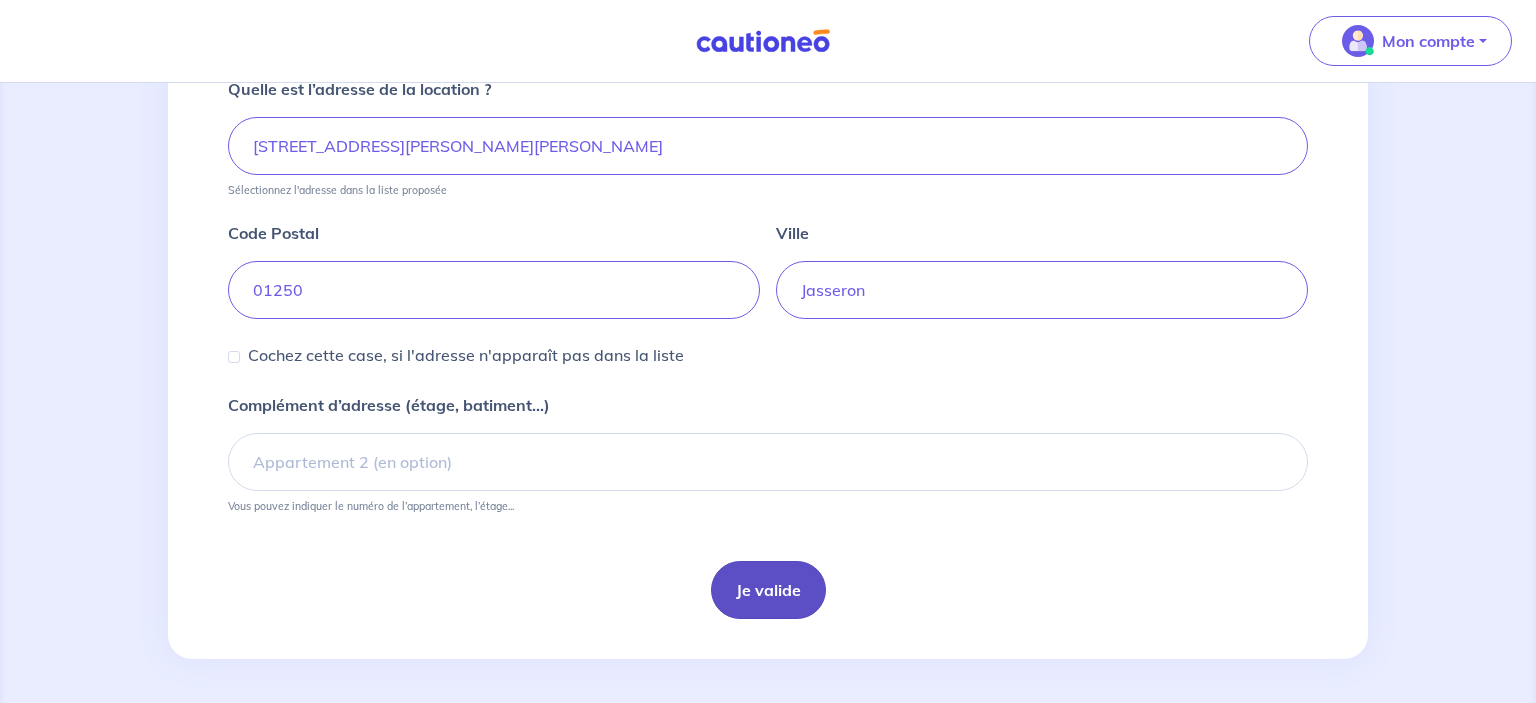 click on "Je valide" at bounding box center (768, 590) 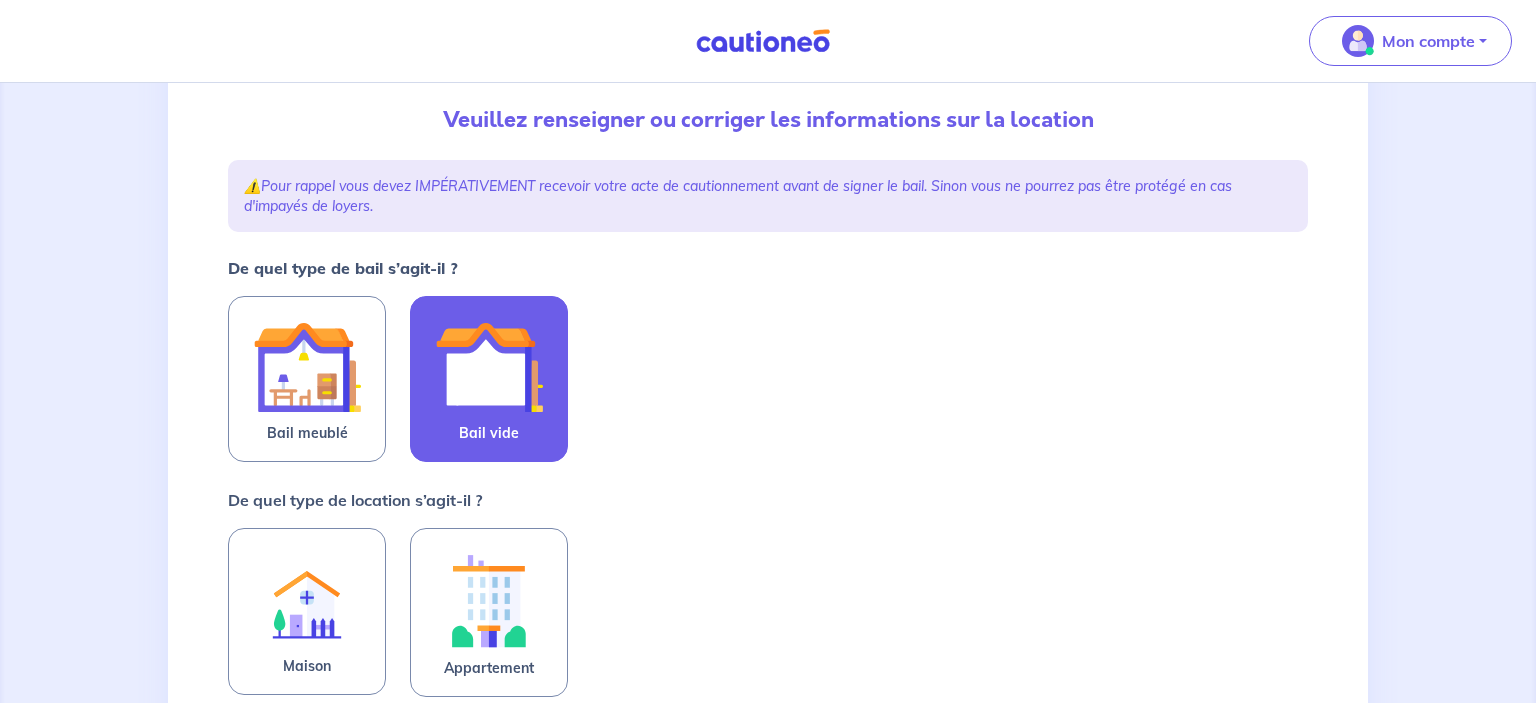 click at bounding box center [489, 367] 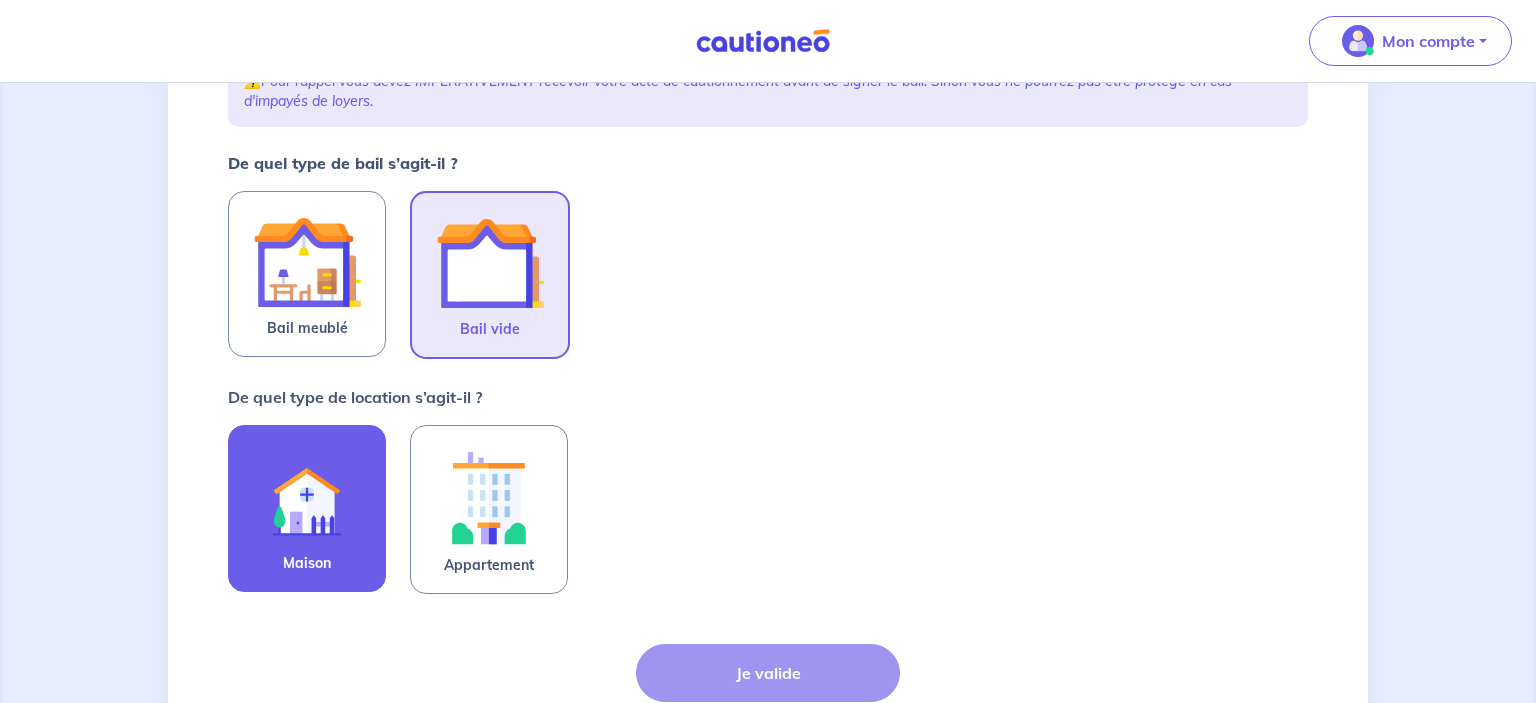 click at bounding box center [307, 496] 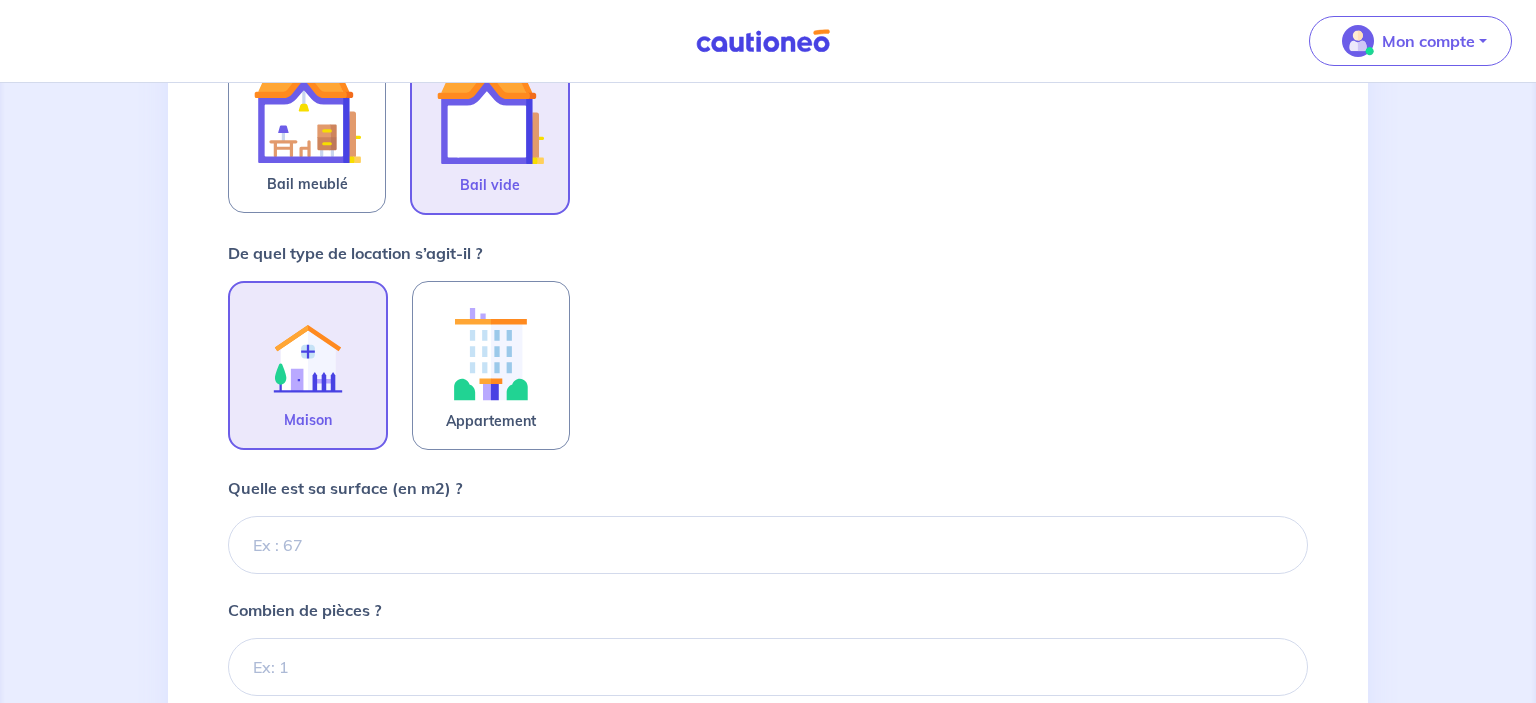 scroll, scrollTop: 528, scrollLeft: 0, axis: vertical 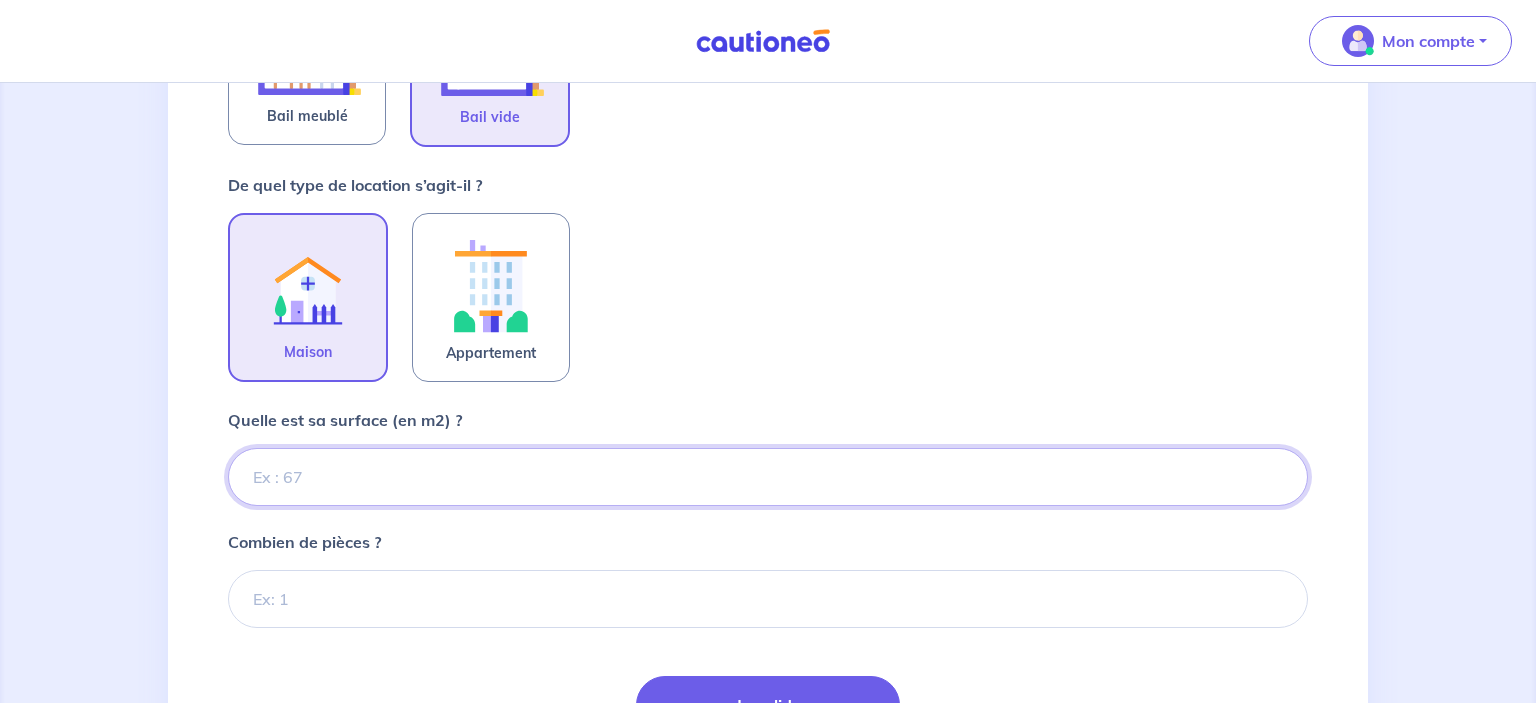 click on "Quelle est sa surface (en m2) ?" at bounding box center [768, 477] 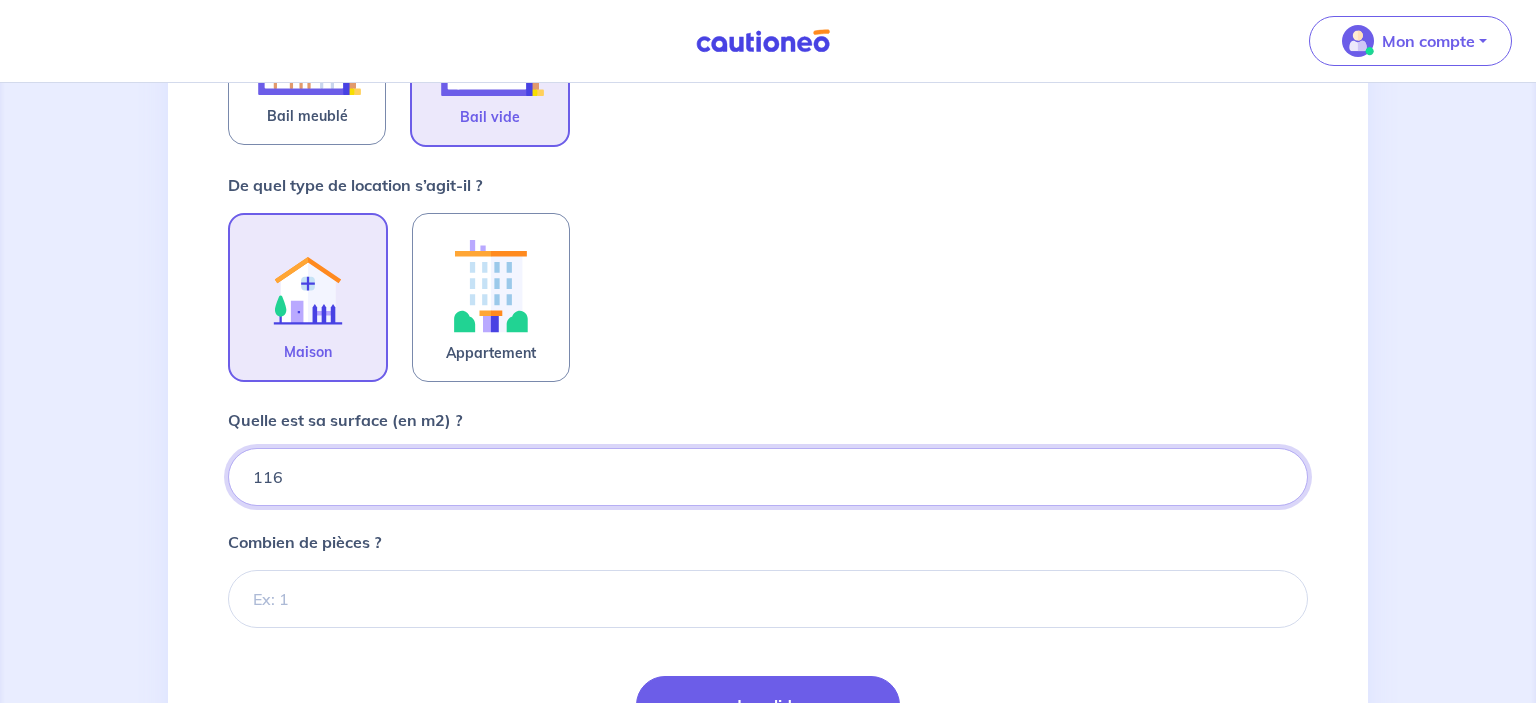 type on "116" 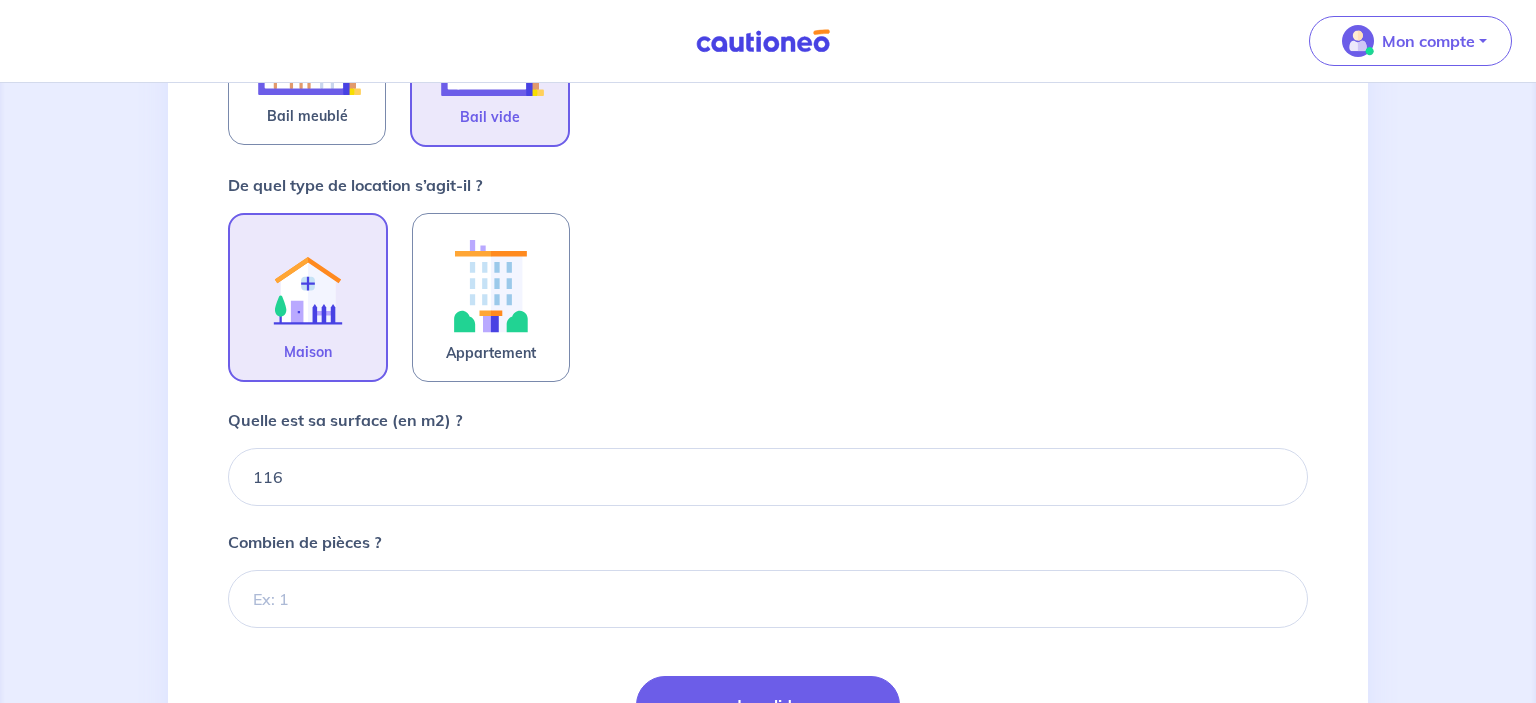scroll, scrollTop: 633, scrollLeft: 0, axis: vertical 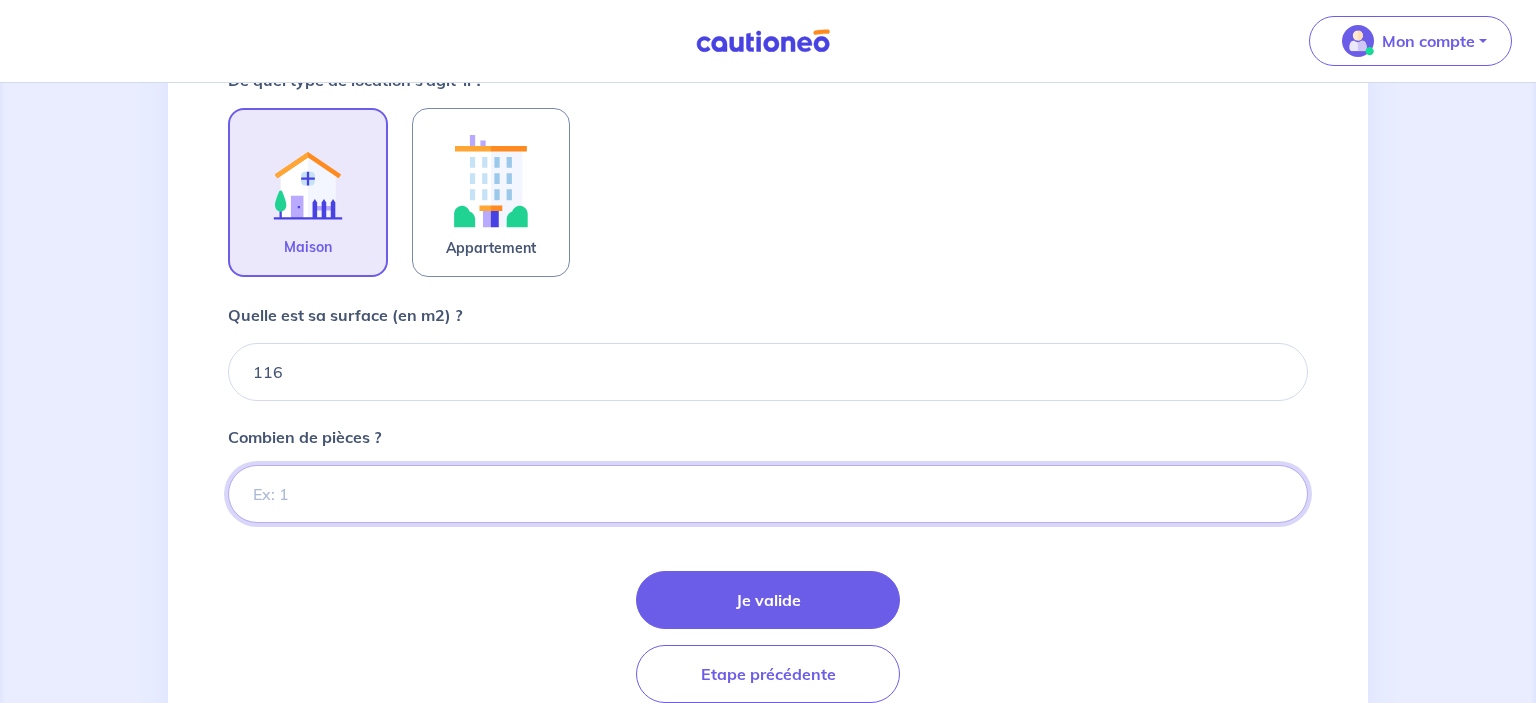 click on "Combien de pièces ?" at bounding box center (768, 494) 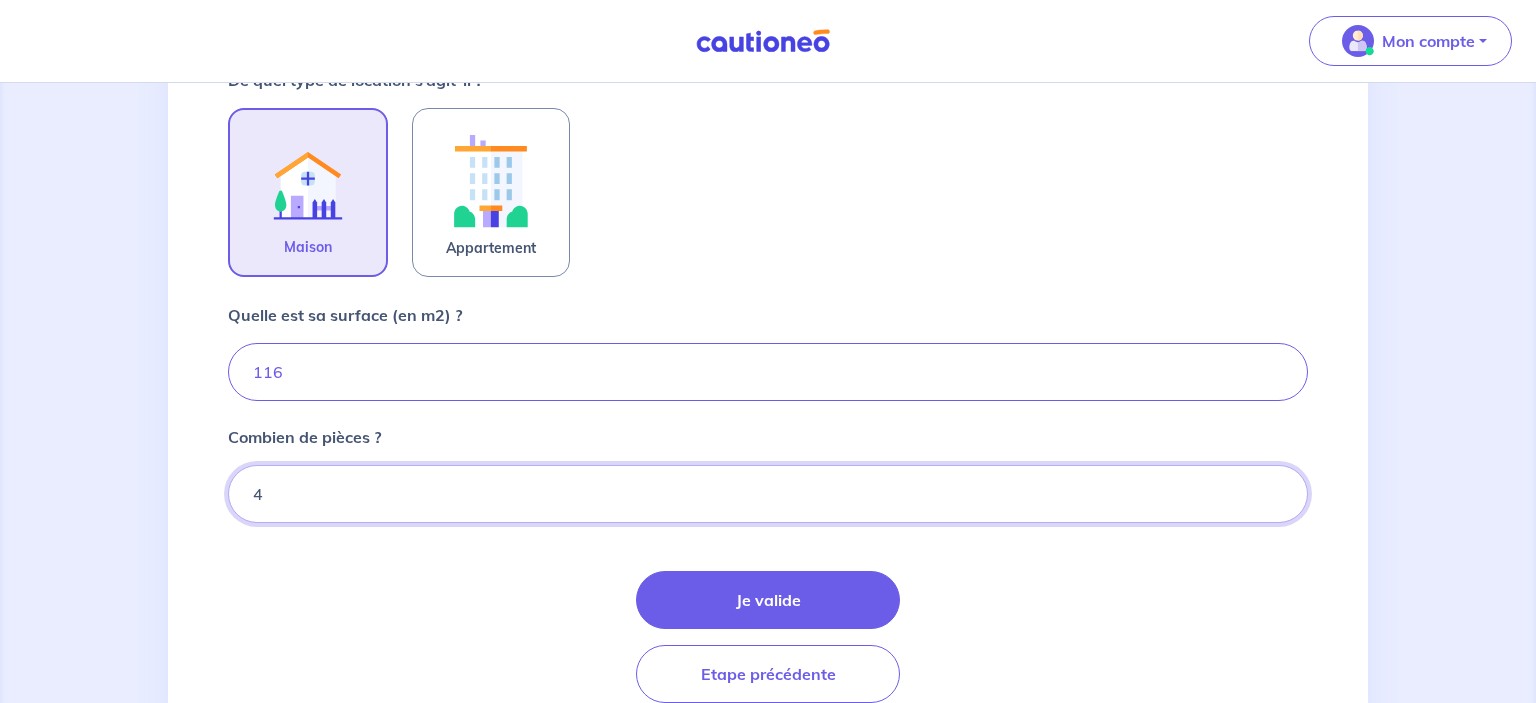 type on "4" 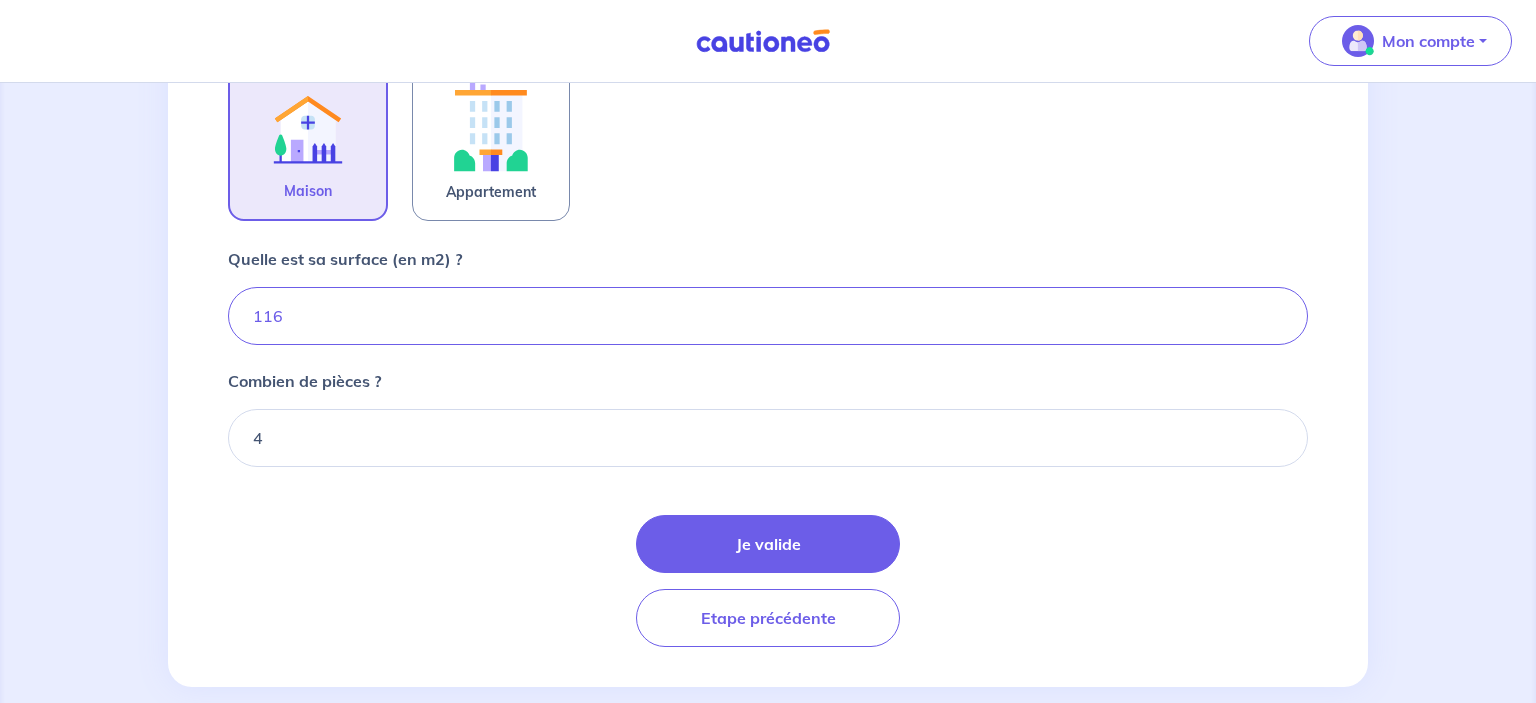 scroll, scrollTop: 716, scrollLeft: 0, axis: vertical 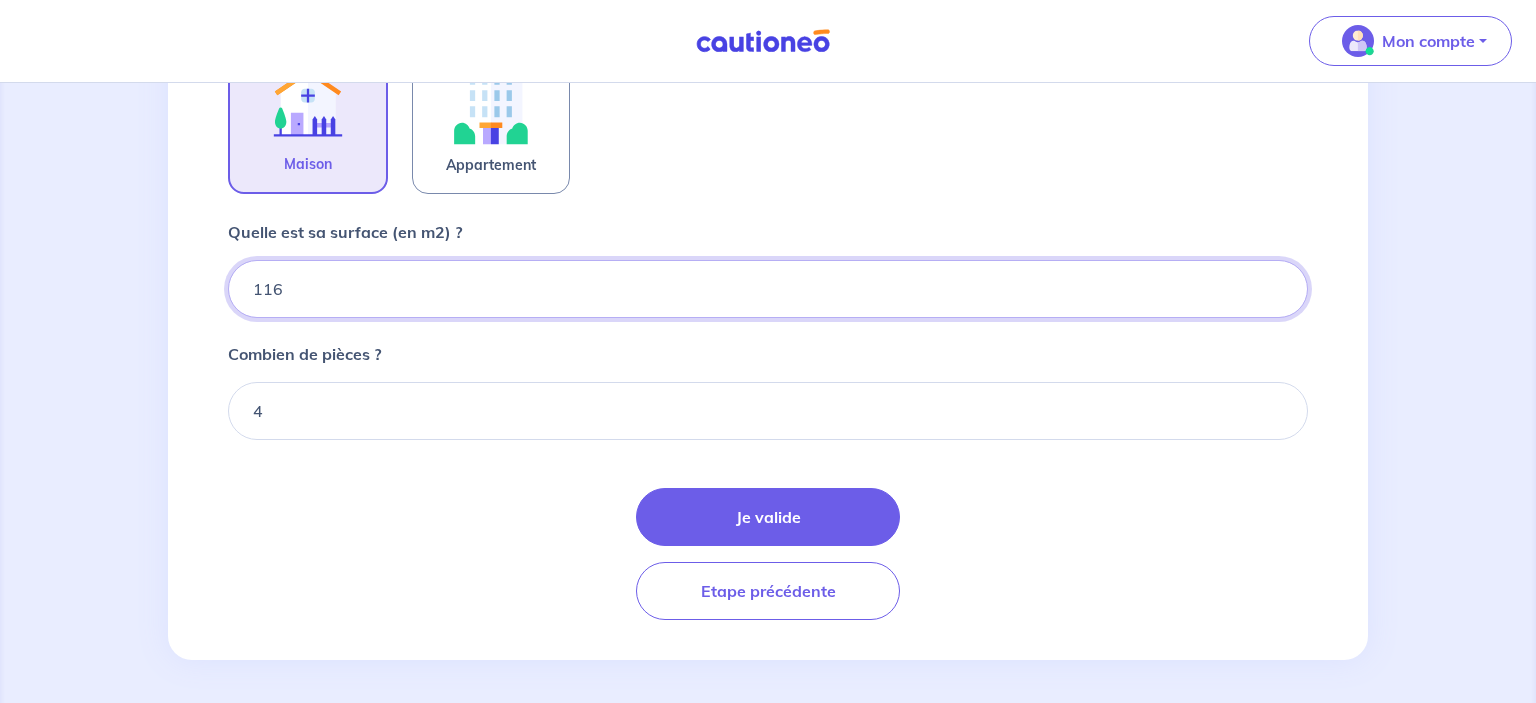 click on "116" at bounding box center [768, 289] 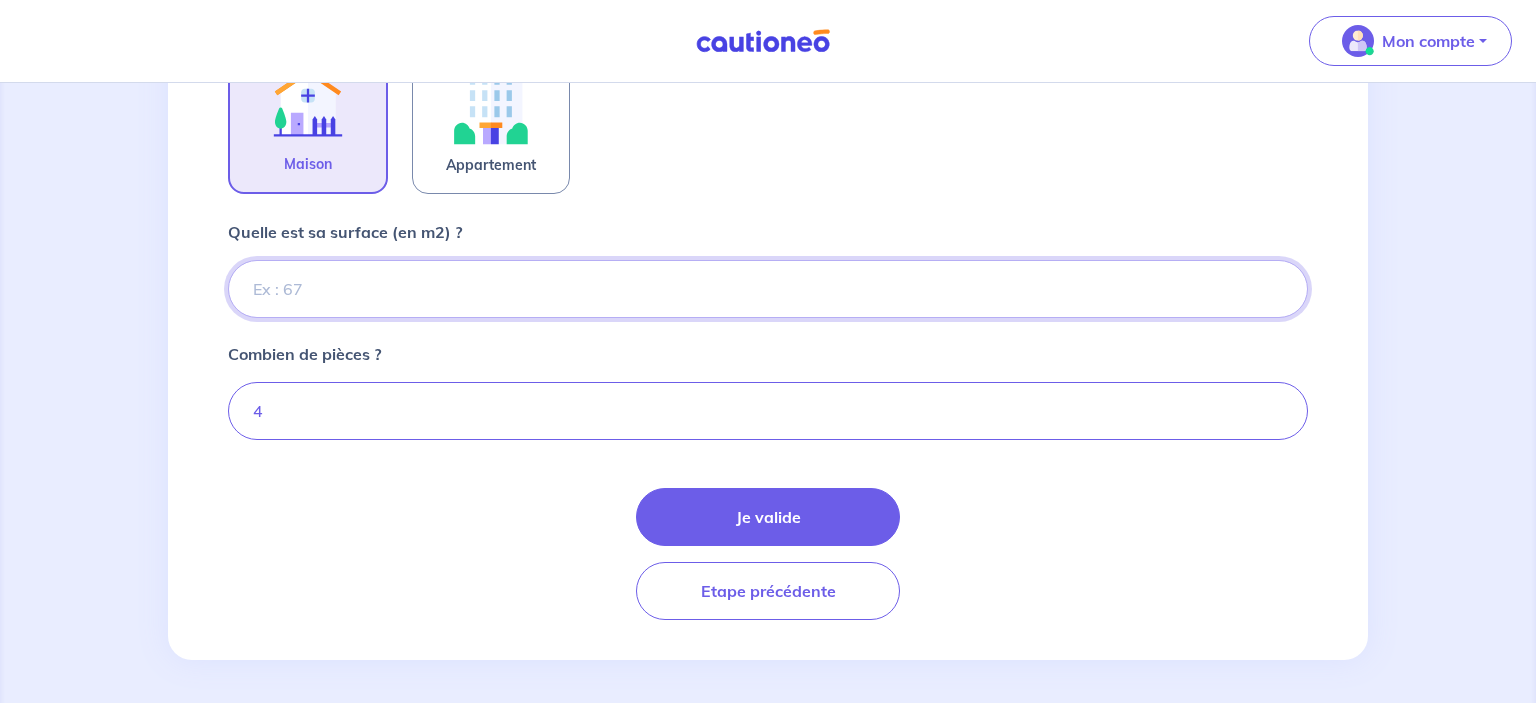 type on "116" 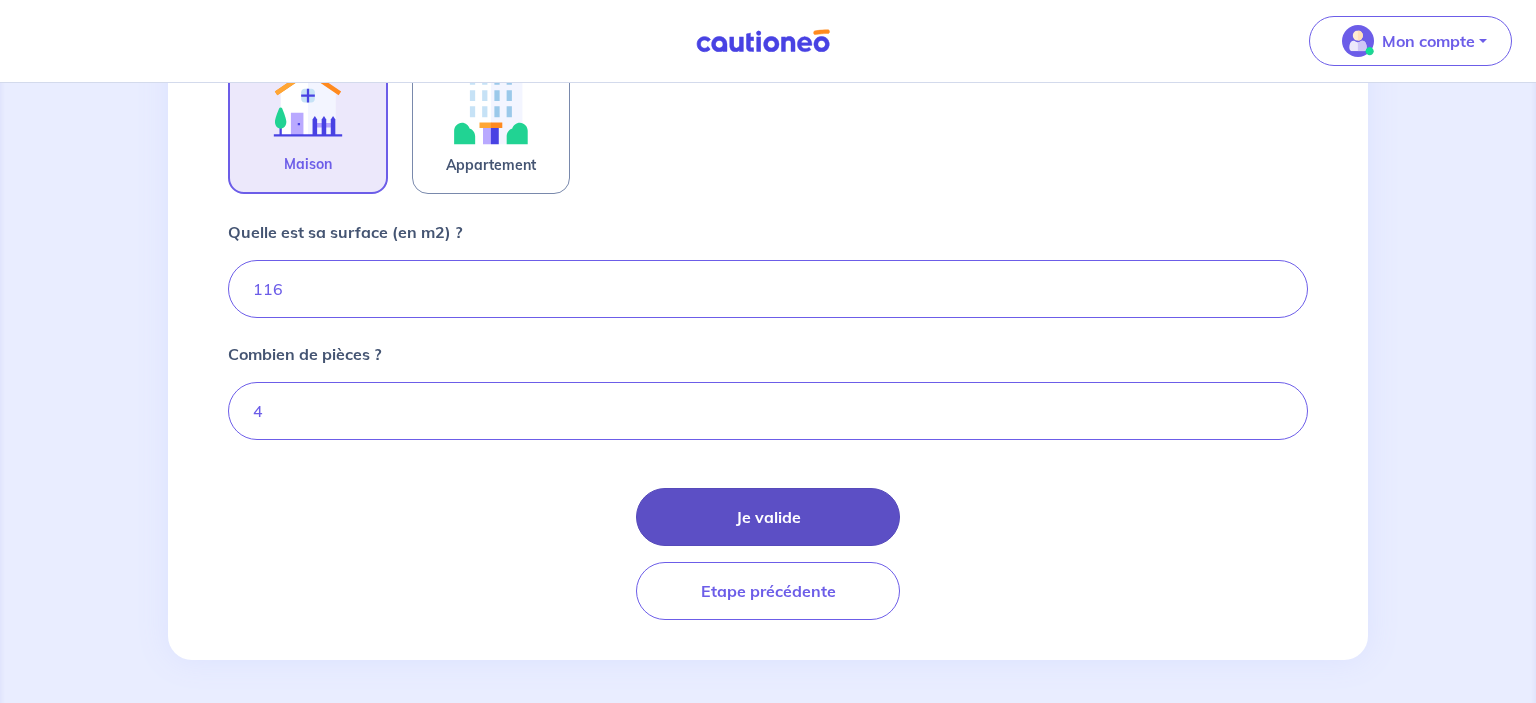 click on "Je valide" at bounding box center [768, 517] 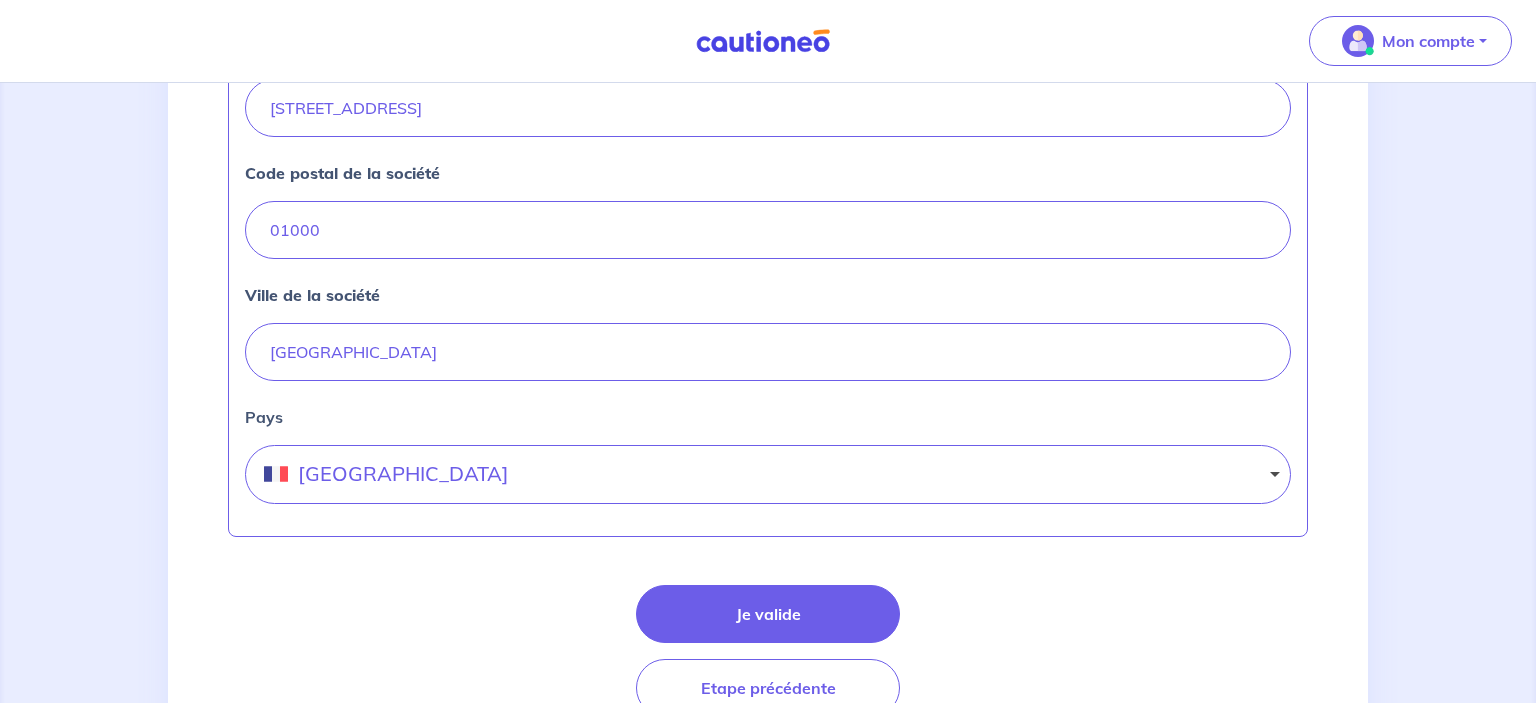 scroll, scrollTop: 950, scrollLeft: 0, axis: vertical 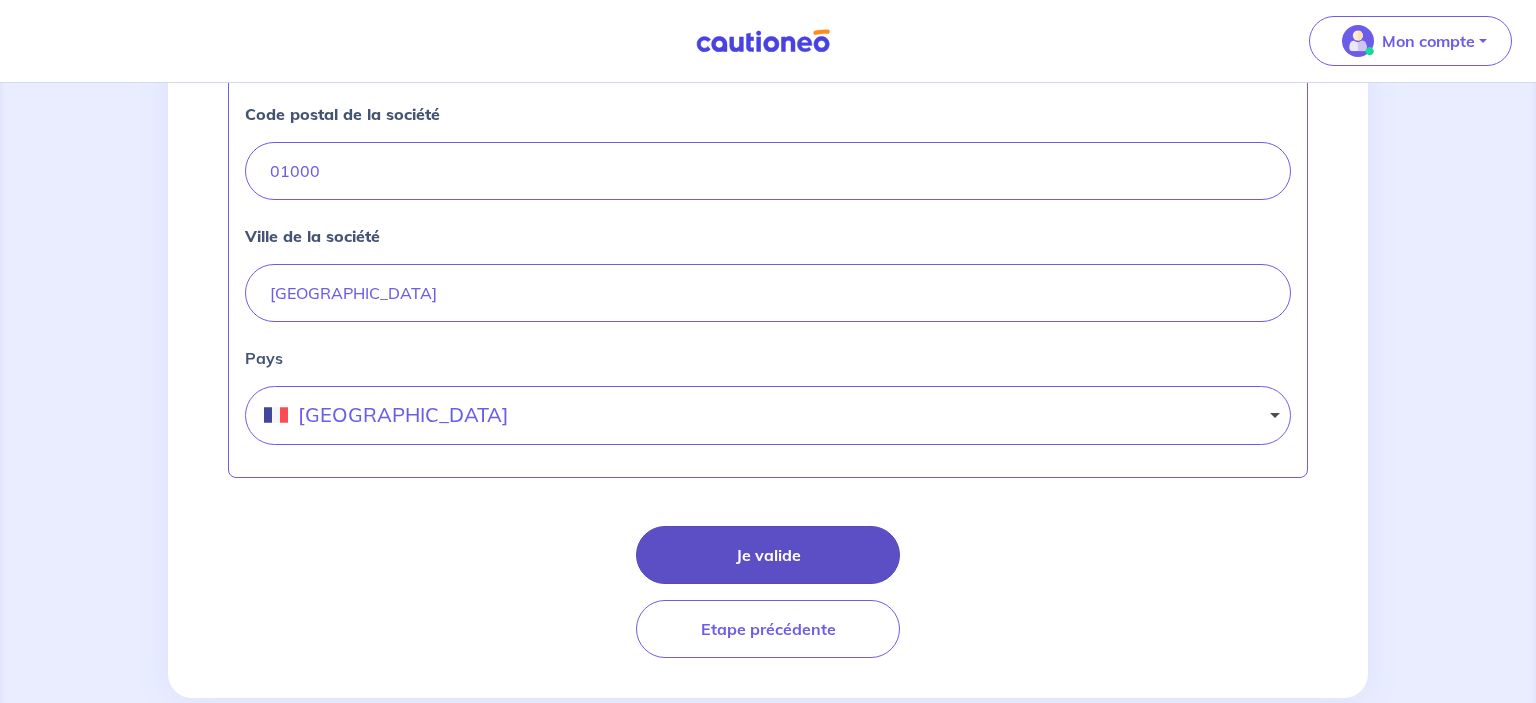 click on "Je valide" at bounding box center [768, 555] 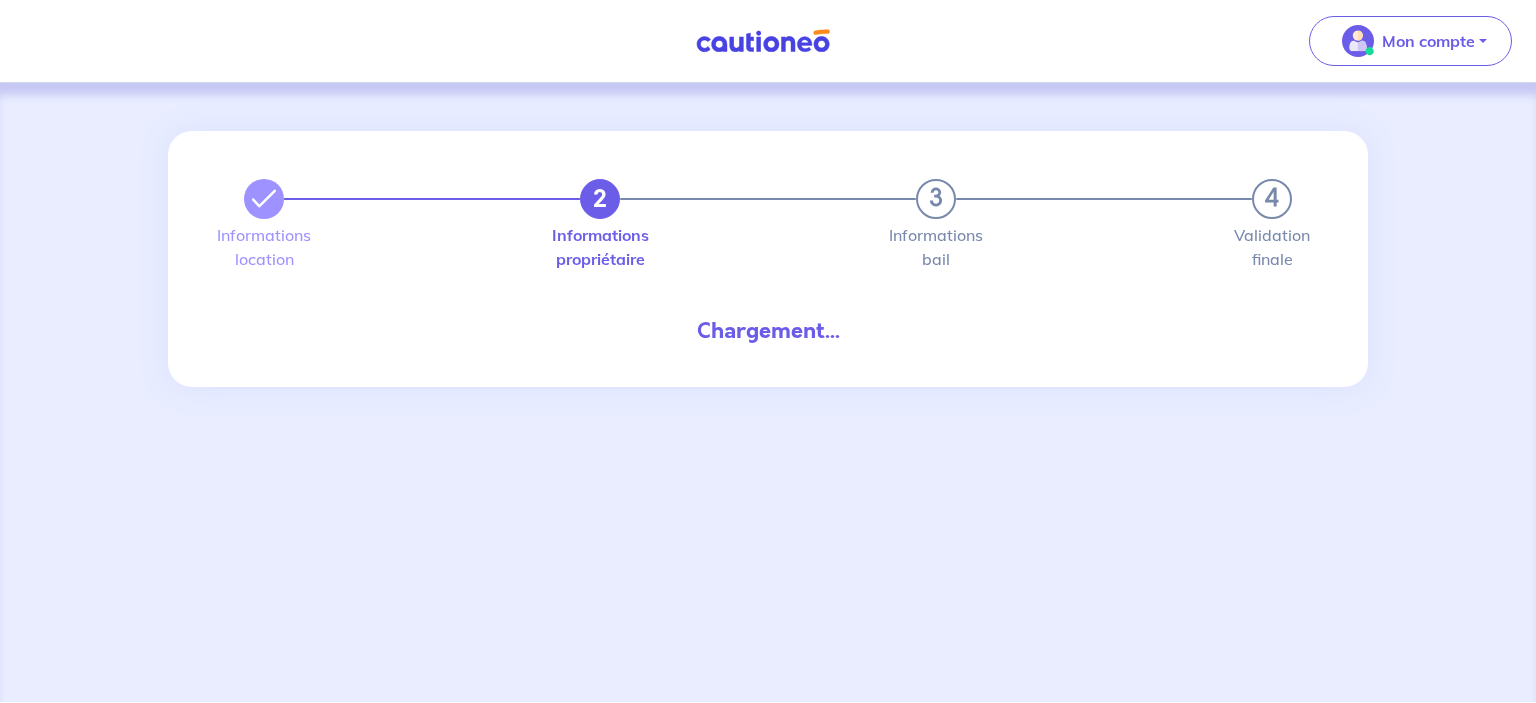 scroll, scrollTop: 0, scrollLeft: 0, axis: both 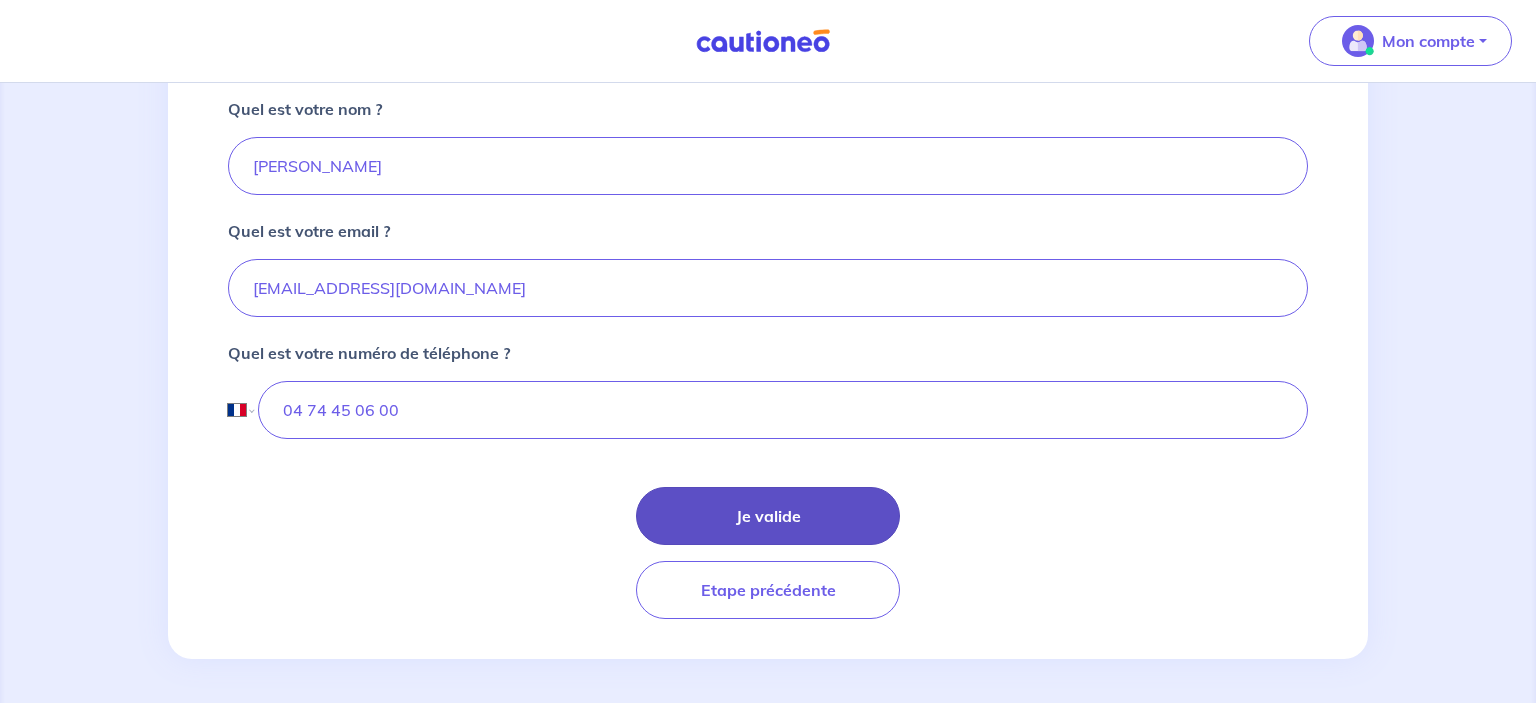 click on "Je valide" at bounding box center (768, 516) 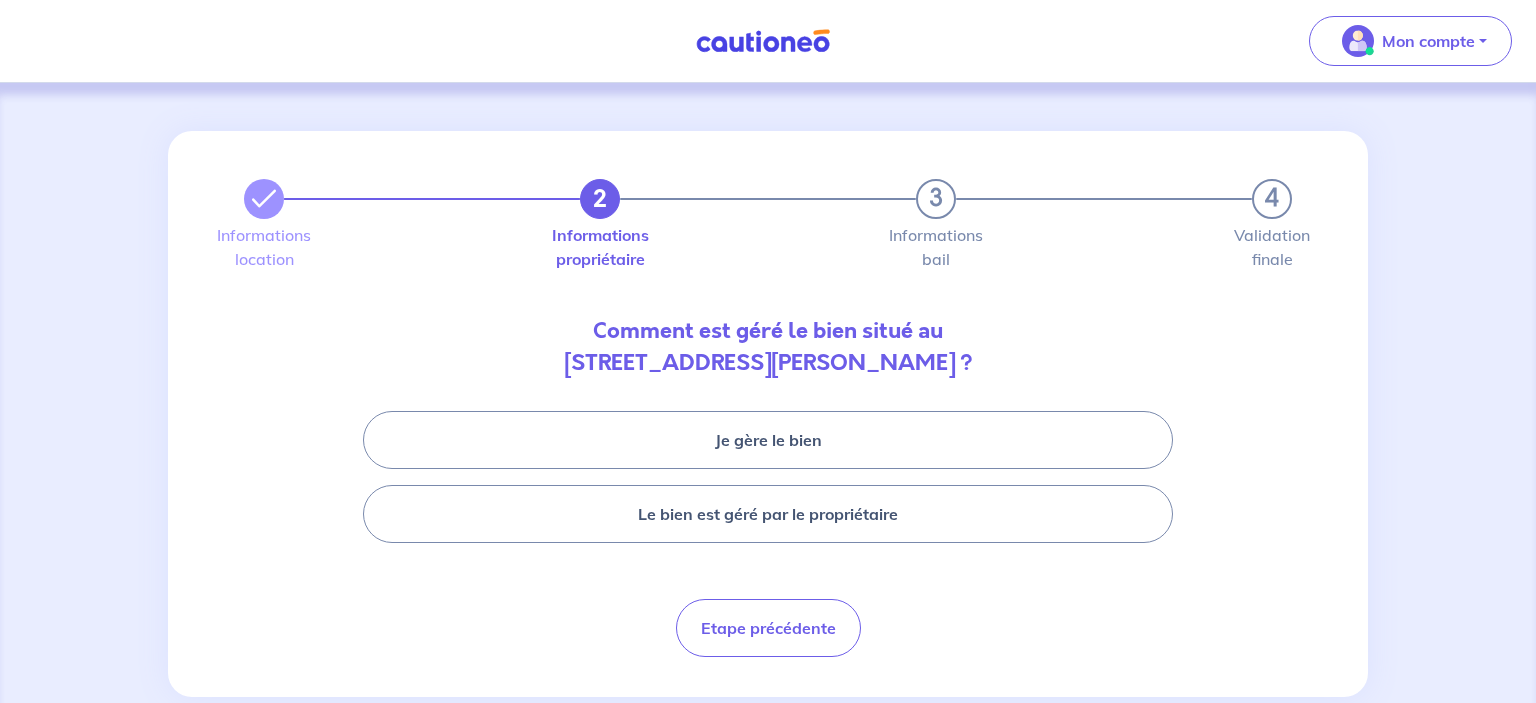 scroll, scrollTop: 40, scrollLeft: 0, axis: vertical 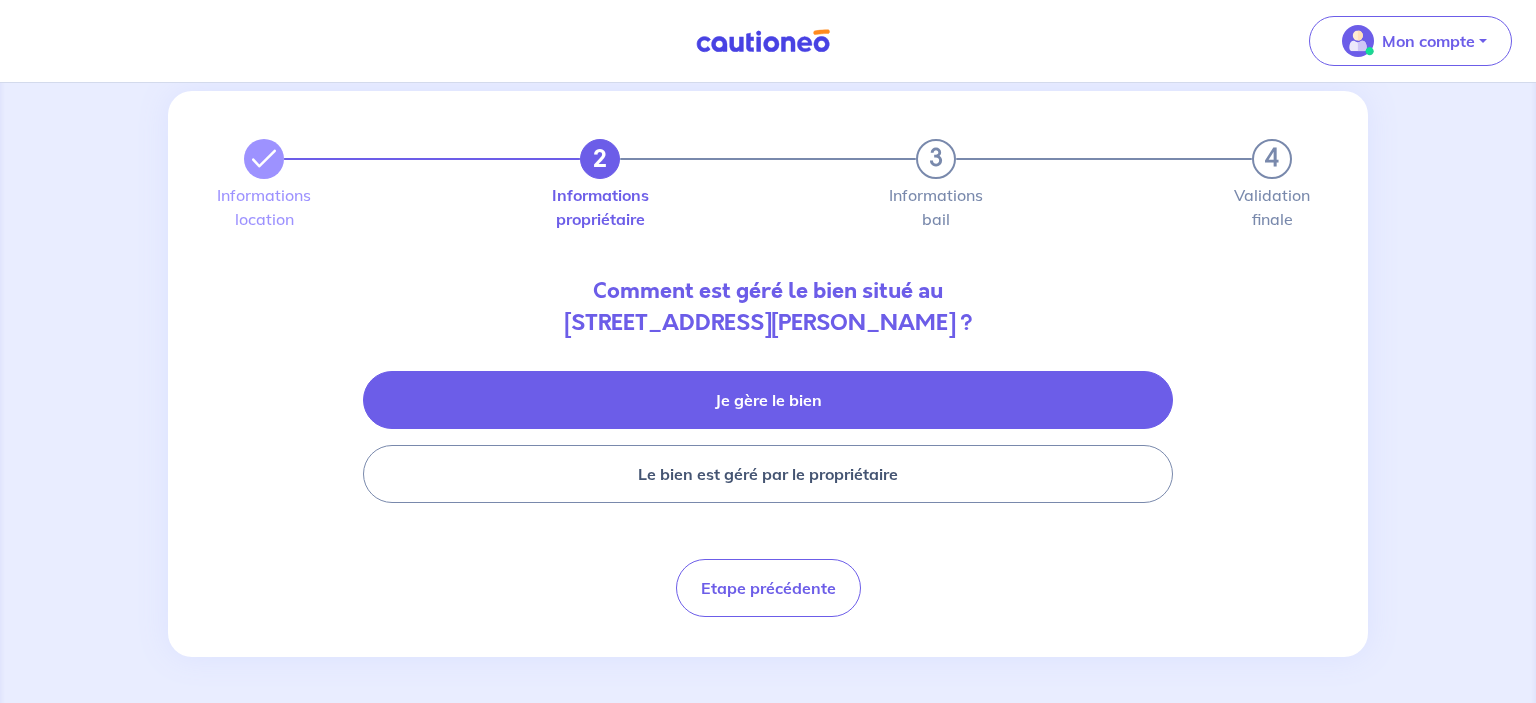 click on "Je gère le bien" at bounding box center [768, 400] 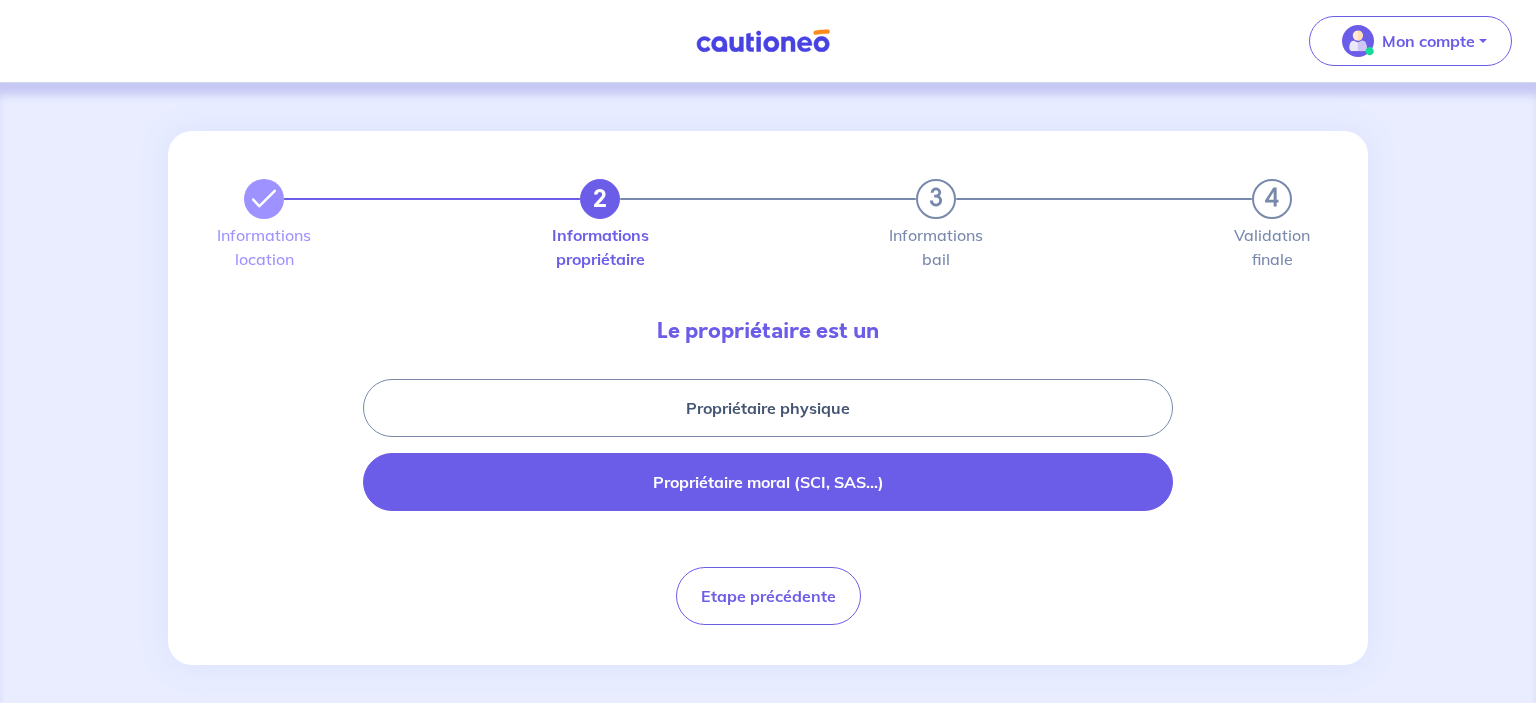 click on "Propriétaire moral (SCI, SAS...)" at bounding box center [768, 482] 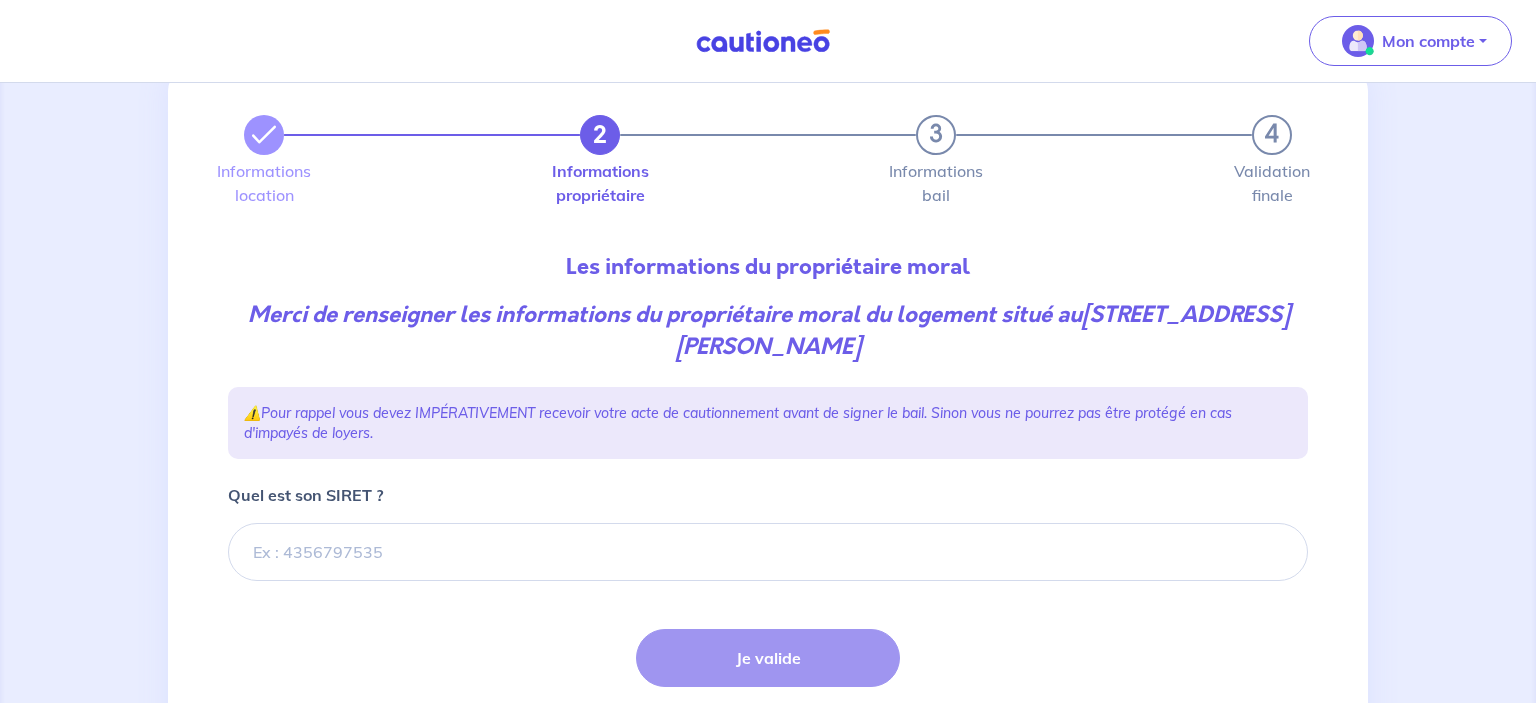 scroll, scrollTop: 208, scrollLeft: 0, axis: vertical 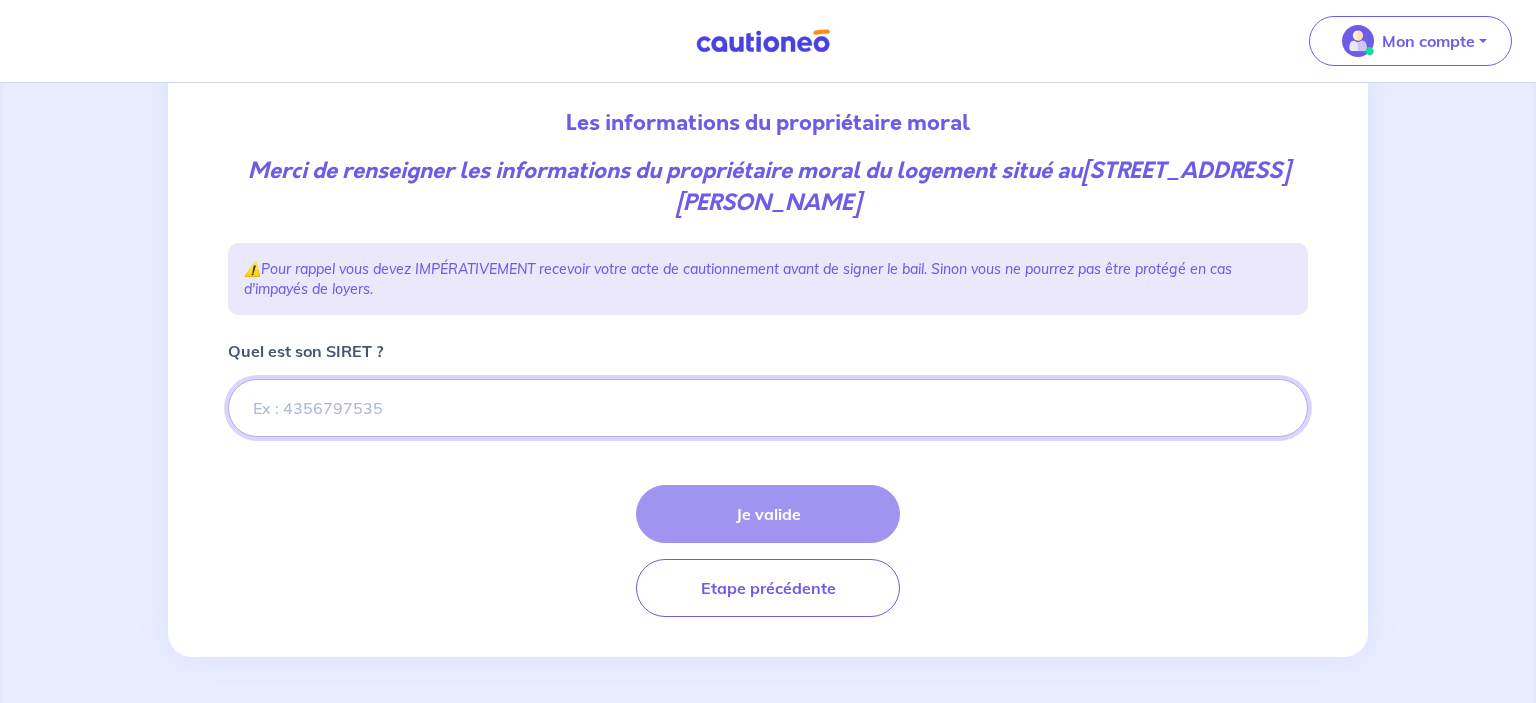 click on "Quel est son SIRET ?" at bounding box center [768, 408] 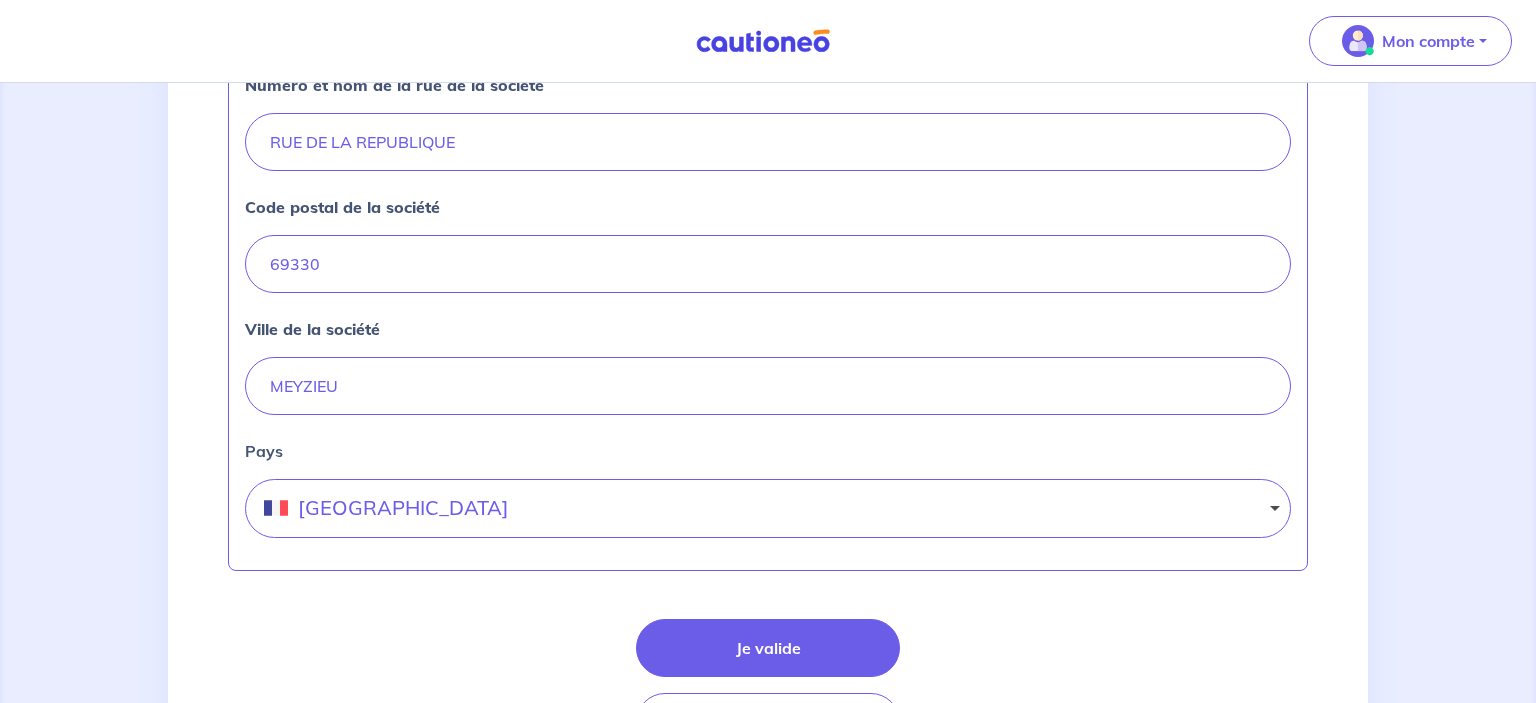 scroll, scrollTop: 947, scrollLeft: 0, axis: vertical 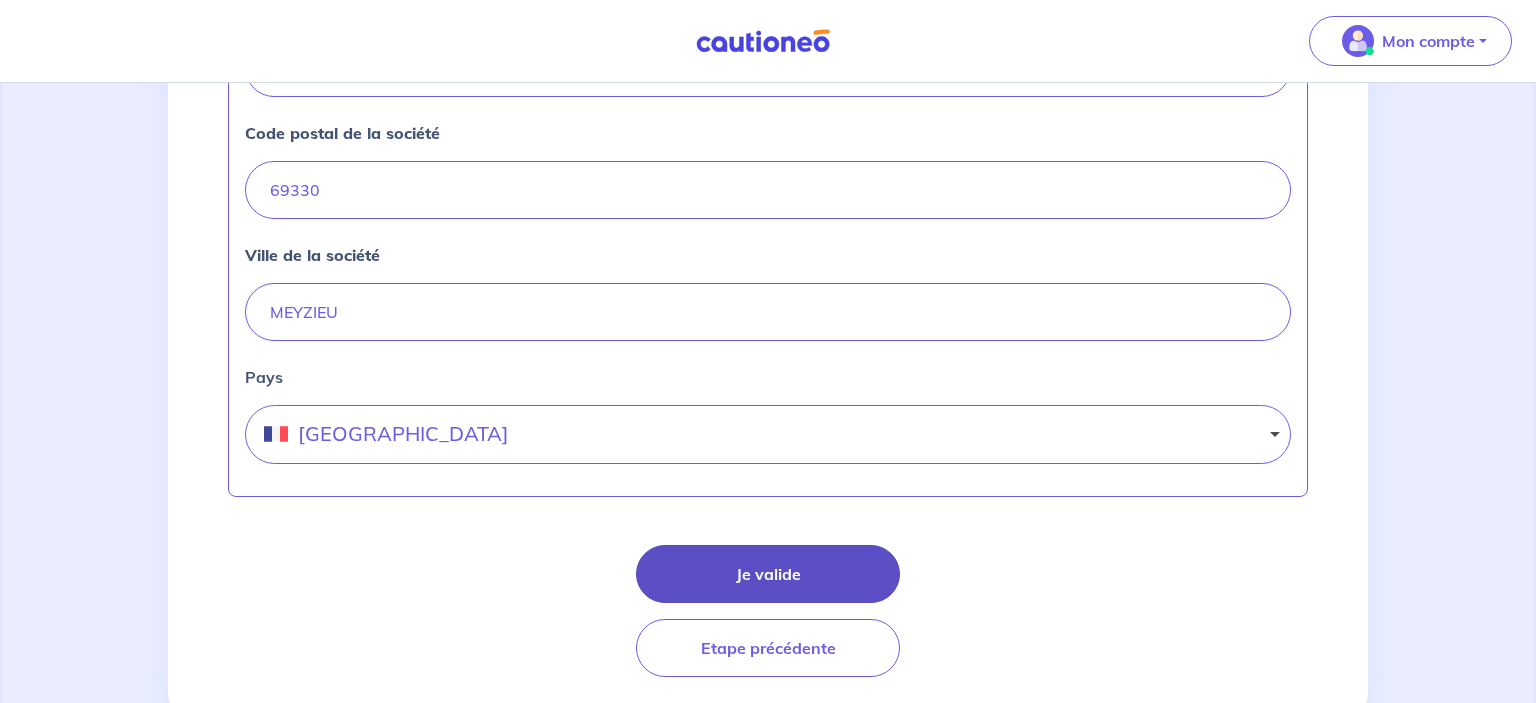 type on "408 269 462 00011" 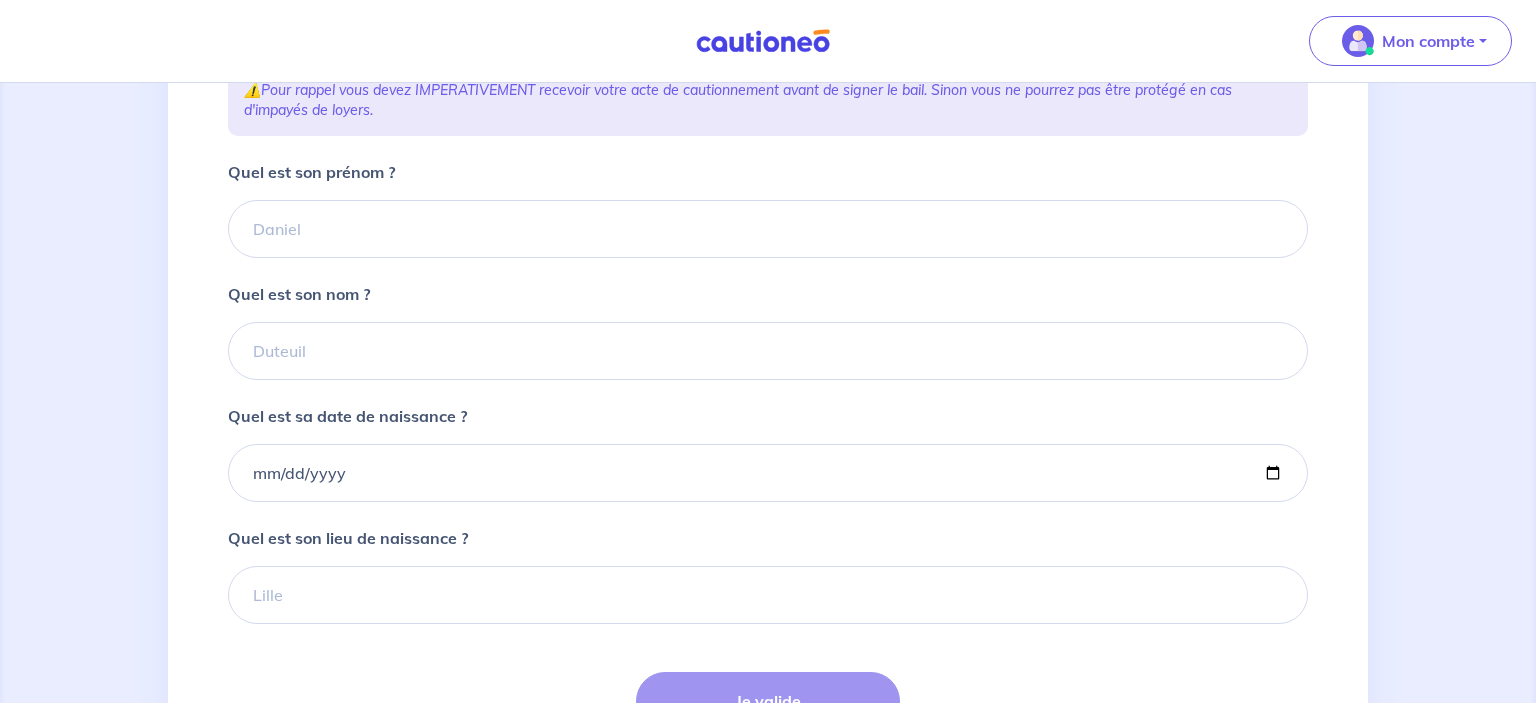 scroll, scrollTop: 422, scrollLeft: 0, axis: vertical 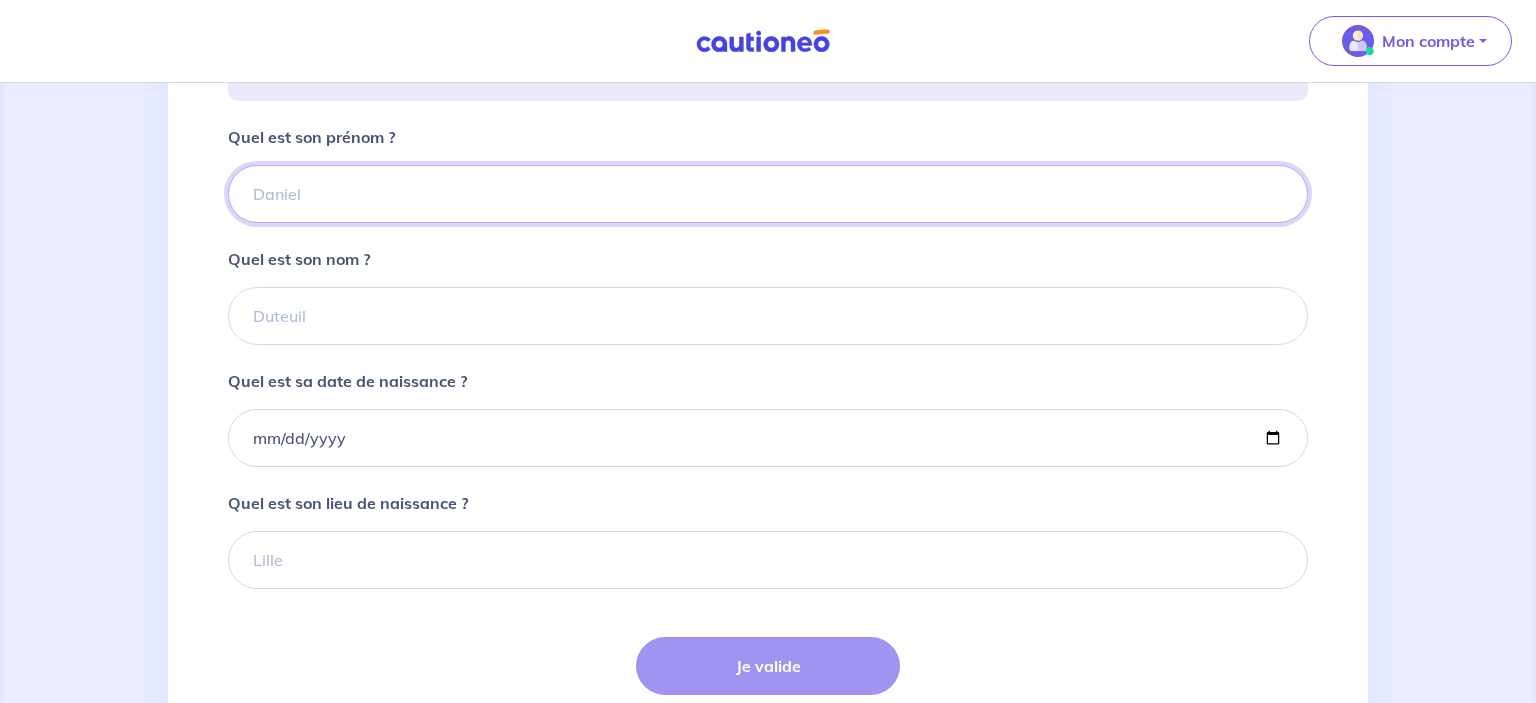 click on "Quel est son prénom ?" at bounding box center (768, 194) 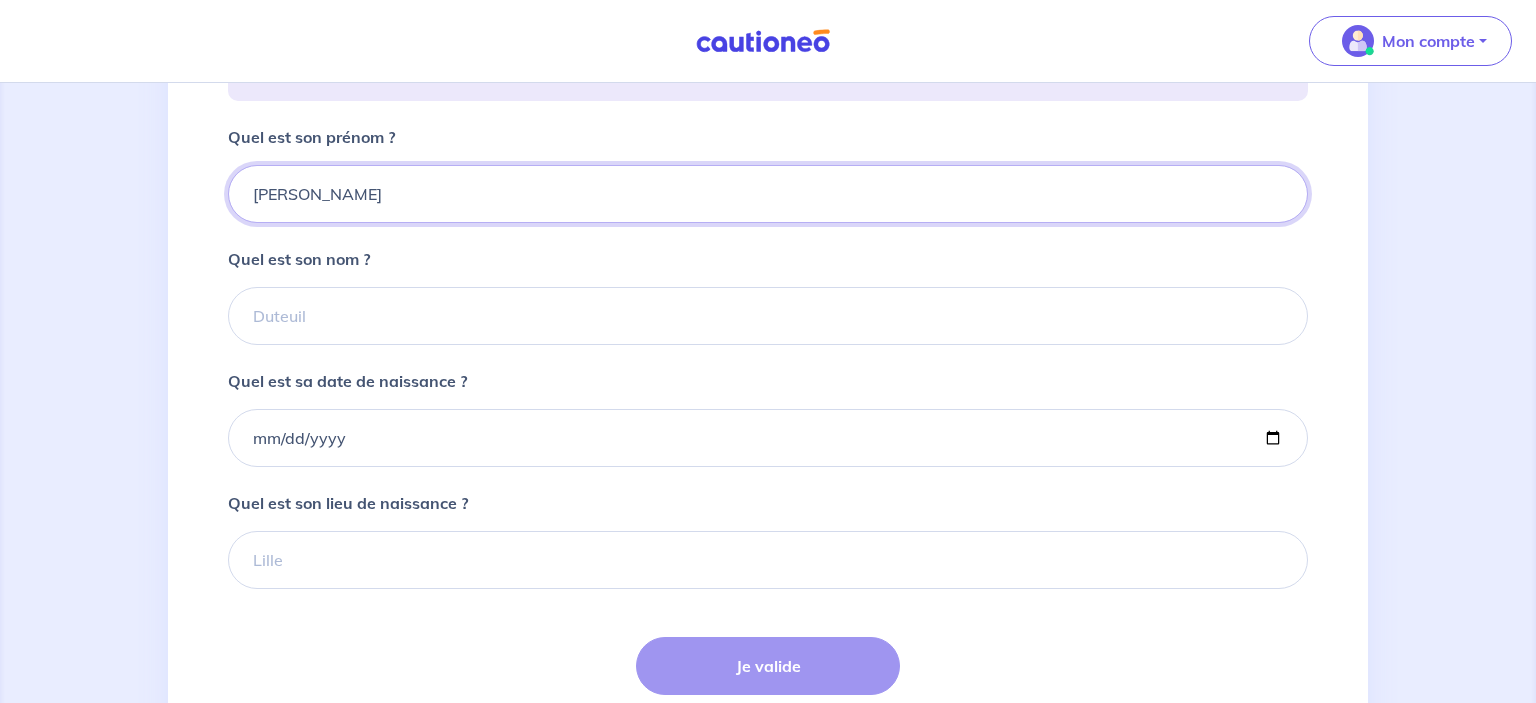 type on "Emilie" 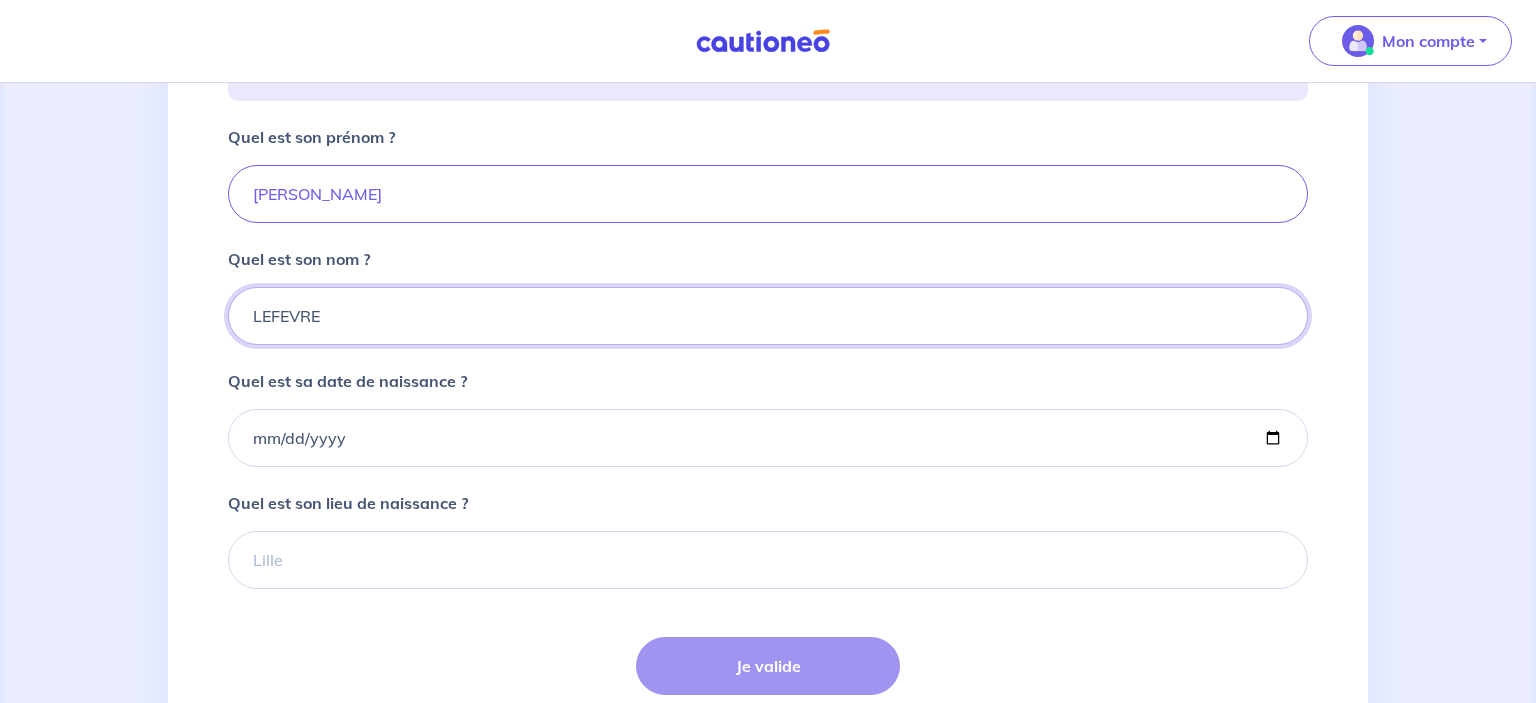 type on "LEFEVRE" 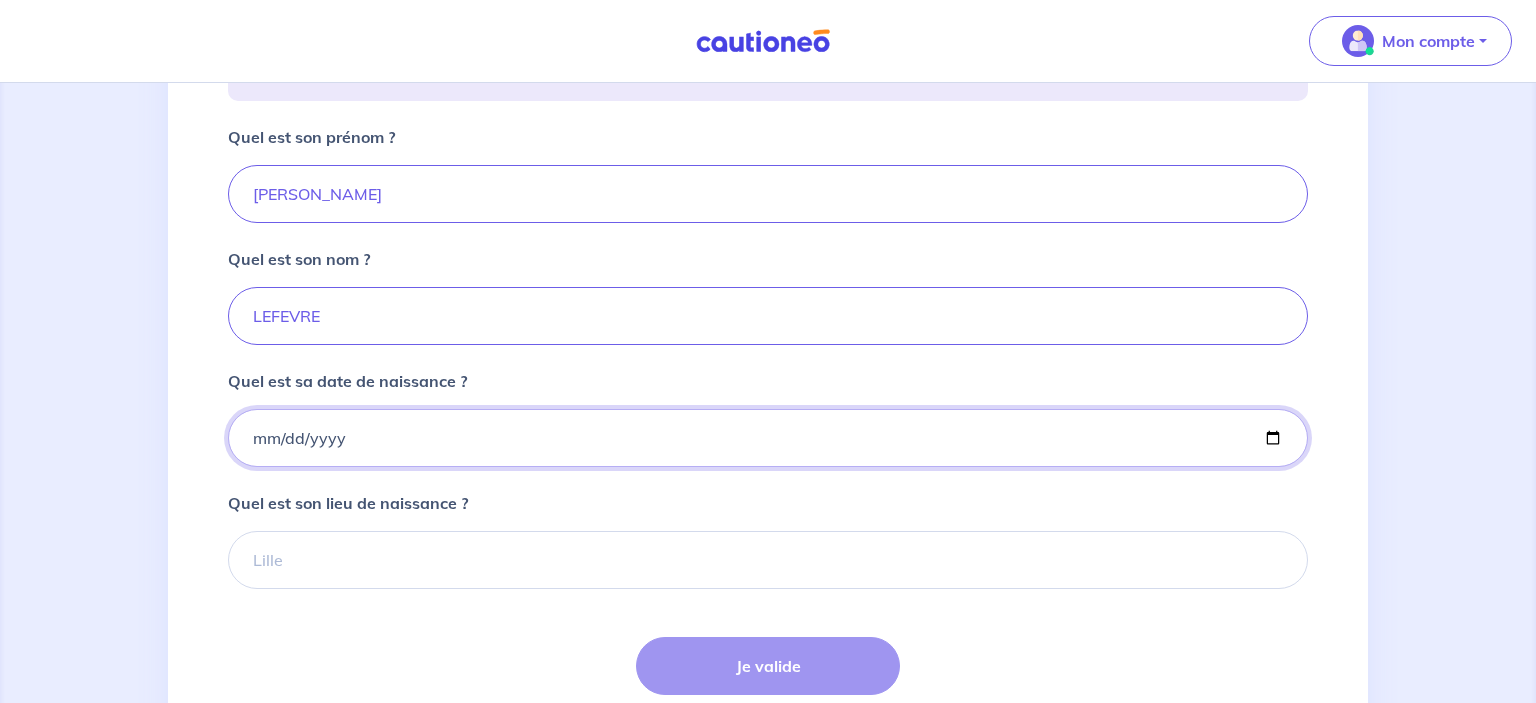 type on "1986-11-22" 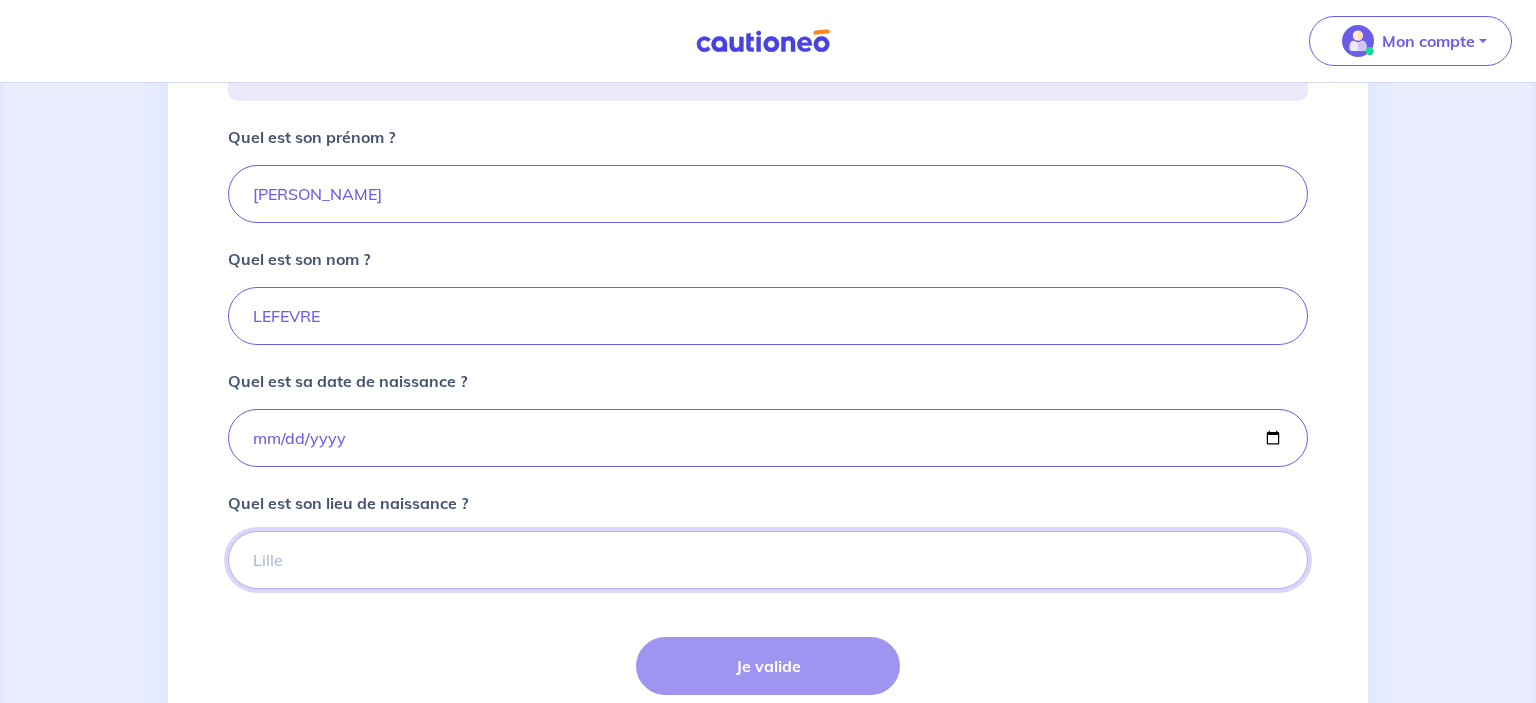 click on "Quel est son lieu de naissance ?" at bounding box center [768, 560] 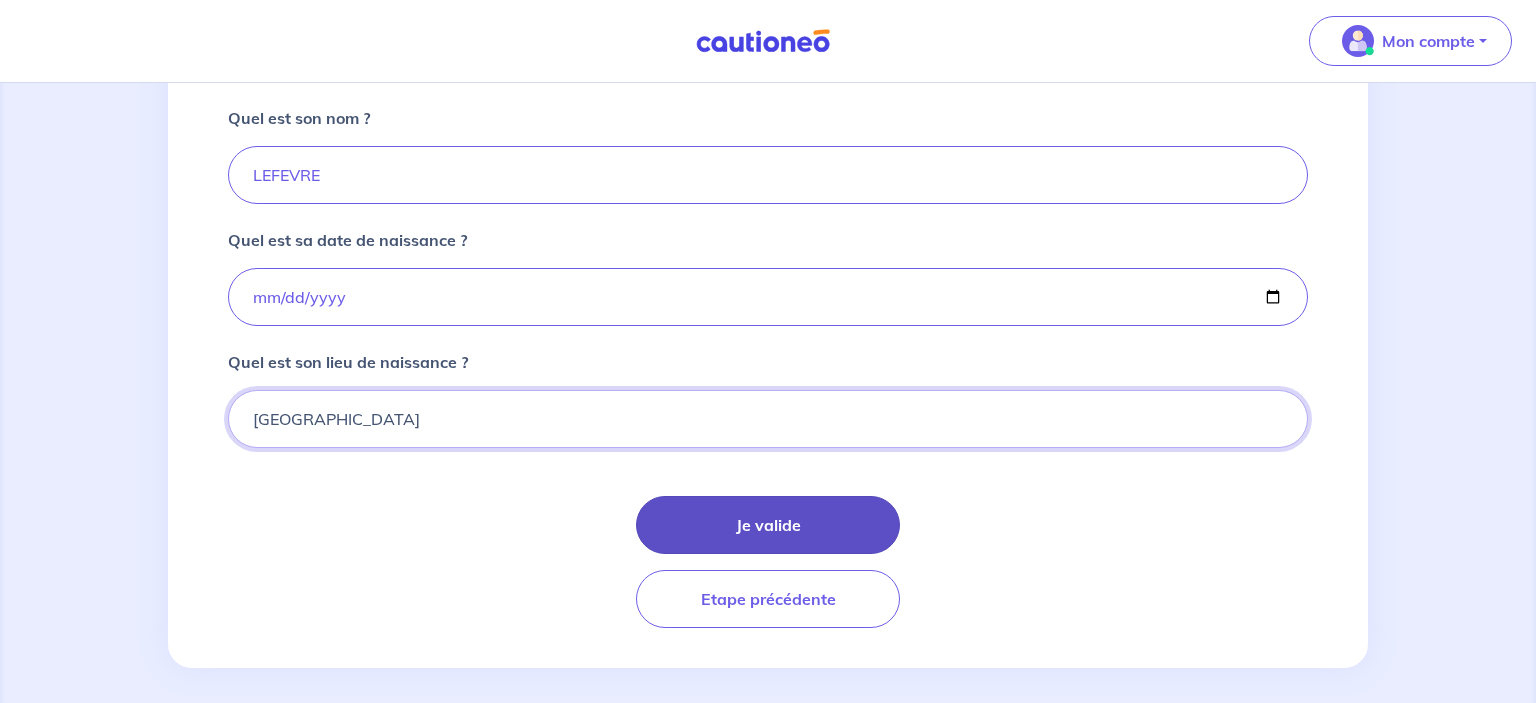 scroll, scrollTop: 572, scrollLeft: 0, axis: vertical 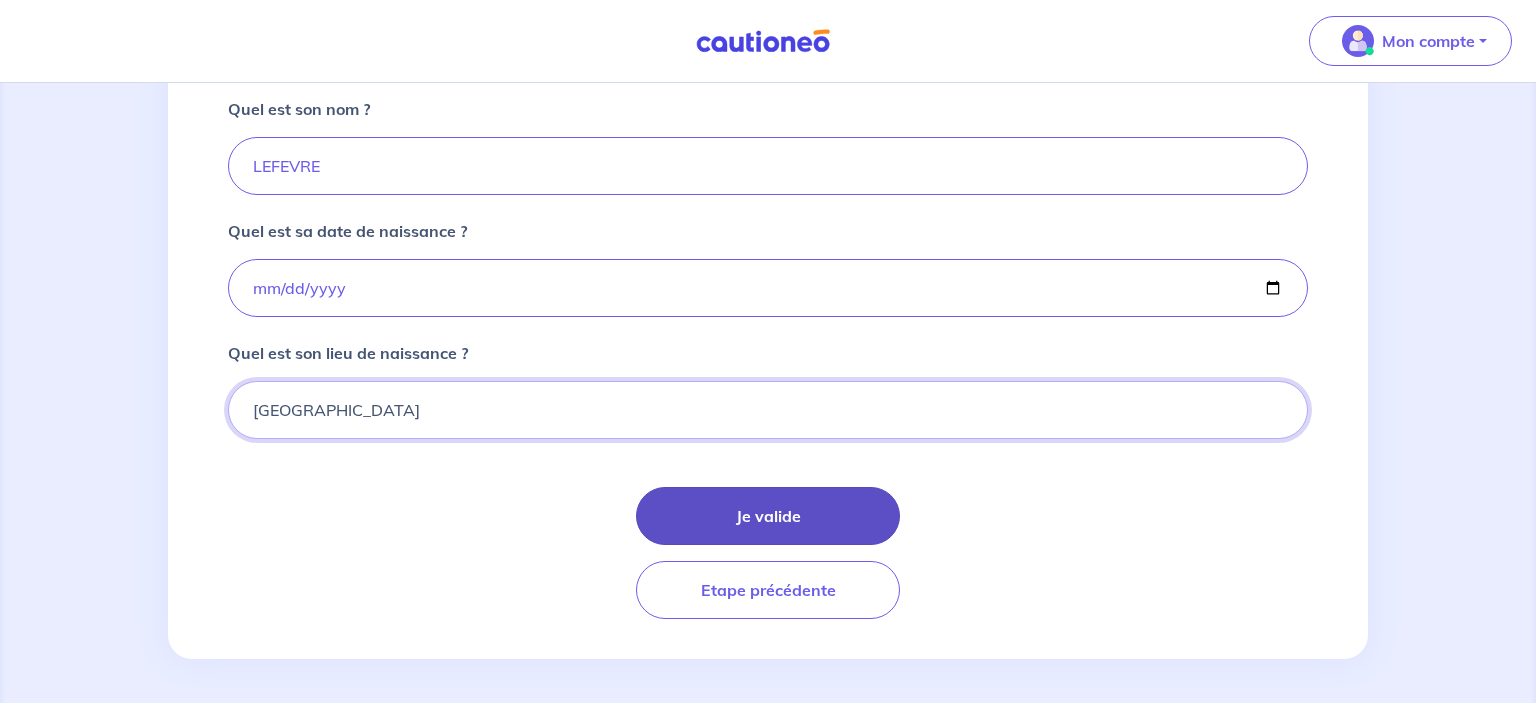 type on "Bourg-en-Bresse" 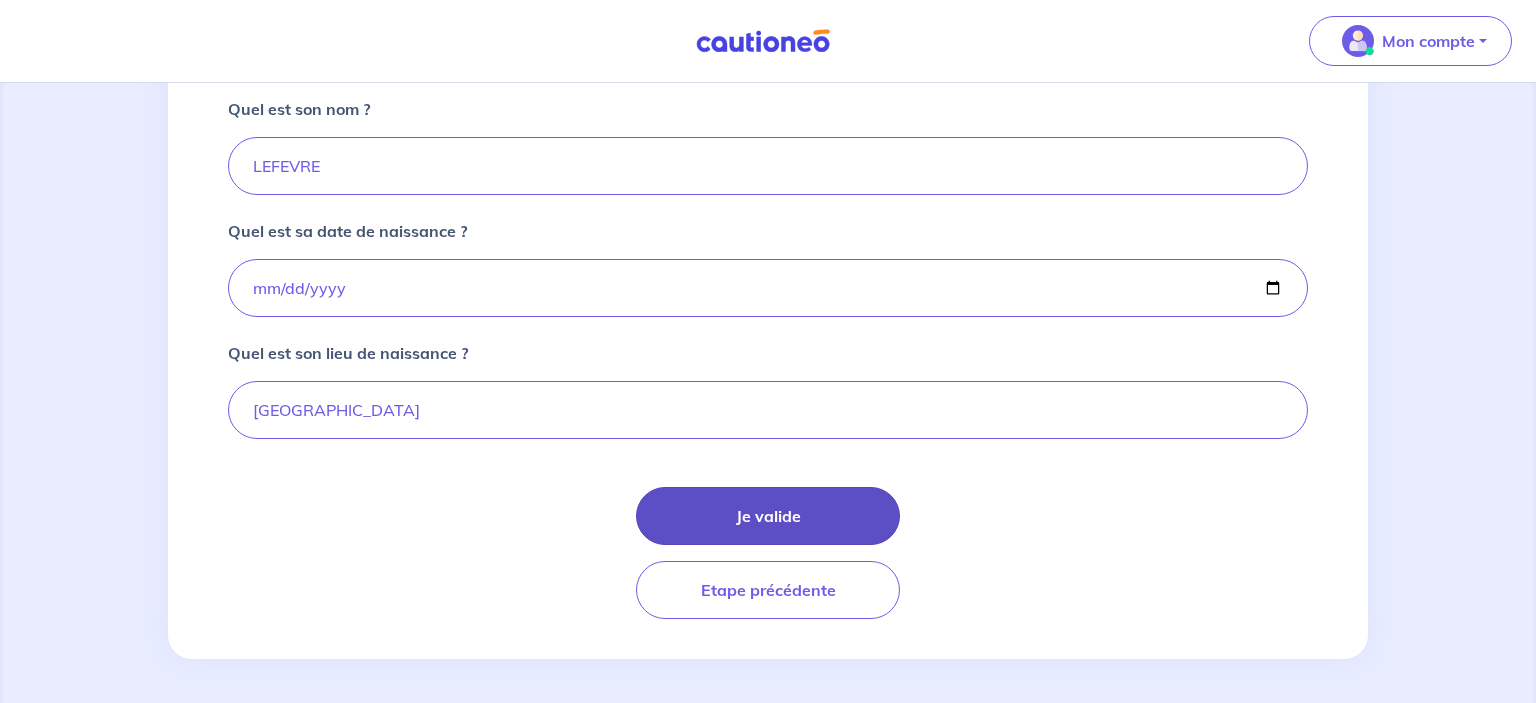 click on "Je valide" at bounding box center (768, 516) 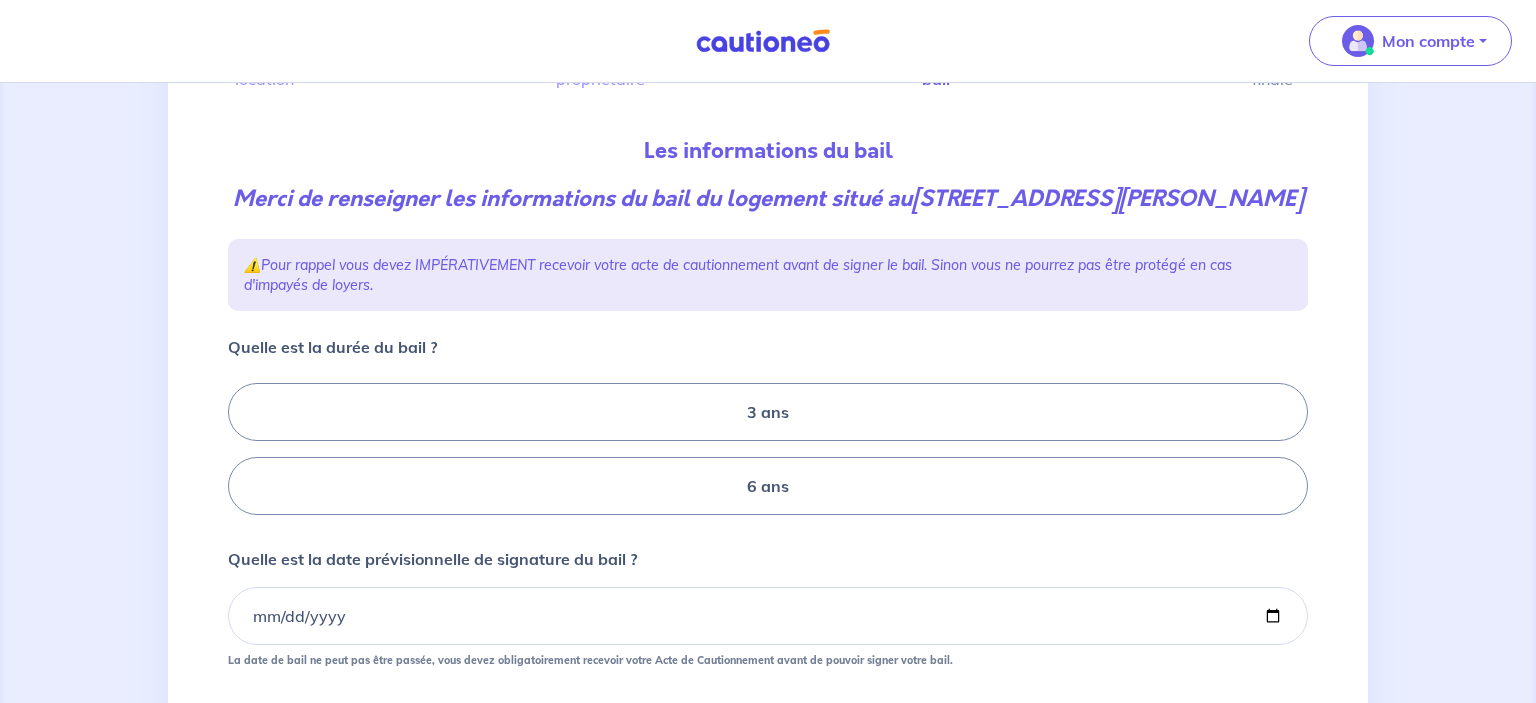 scroll, scrollTop: 211, scrollLeft: 0, axis: vertical 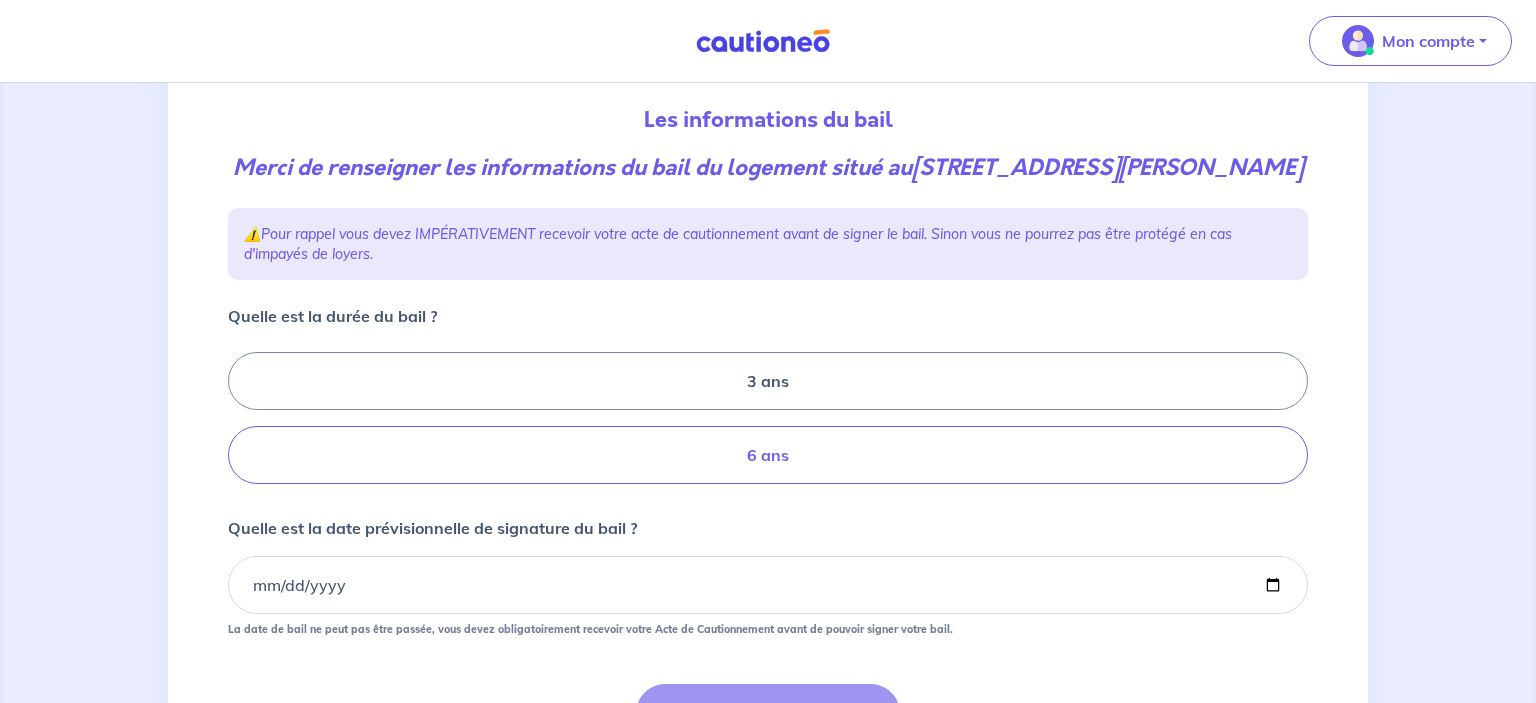 click on "6 ans" at bounding box center (768, 455) 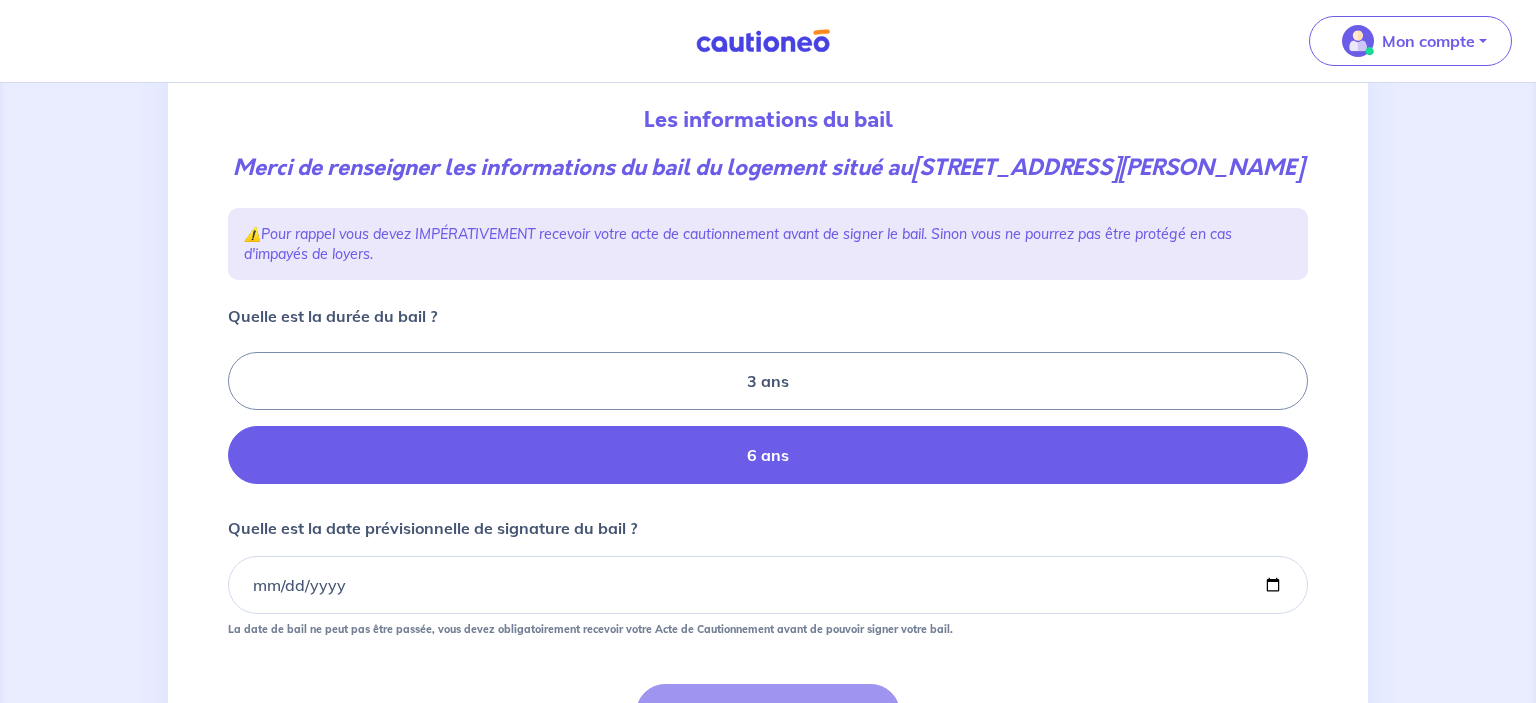 radio on "true" 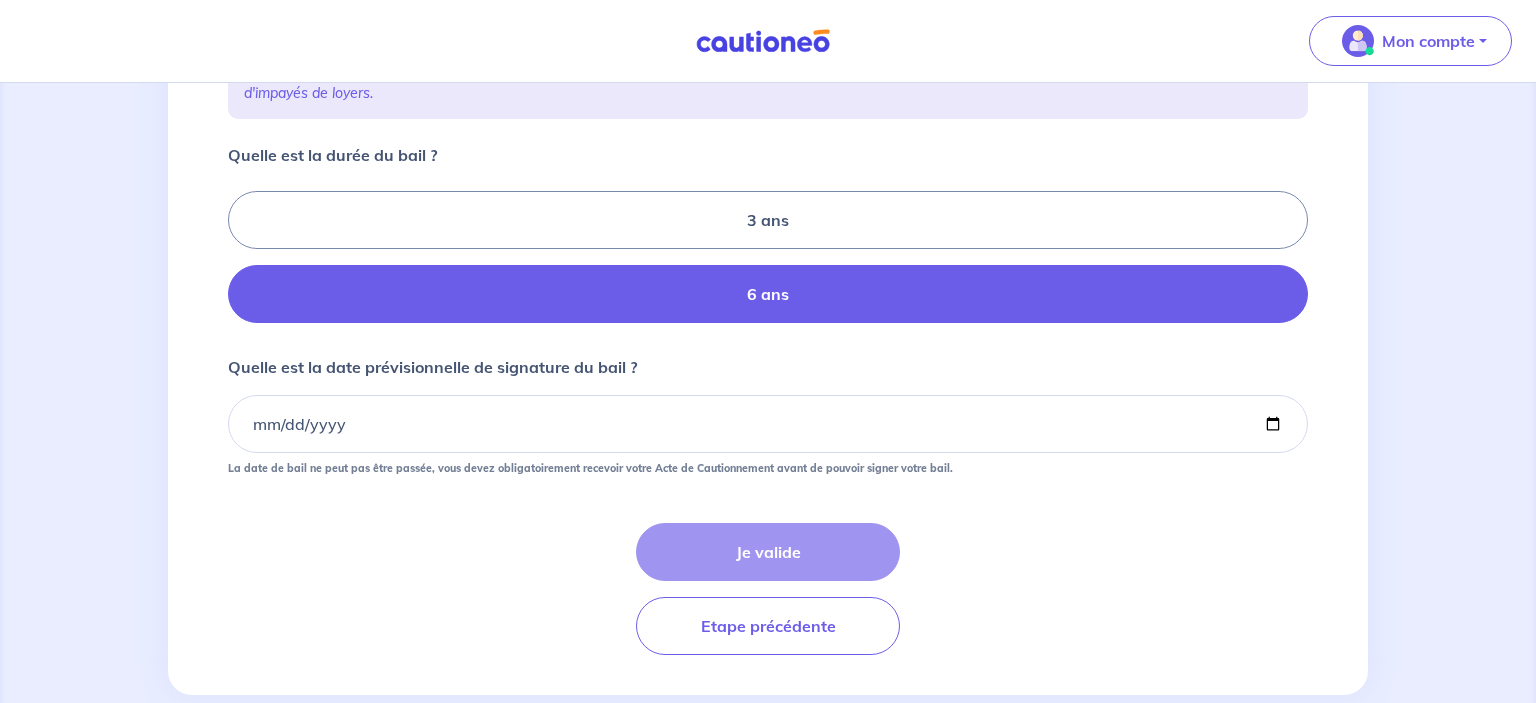 scroll, scrollTop: 441, scrollLeft: 0, axis: vertical 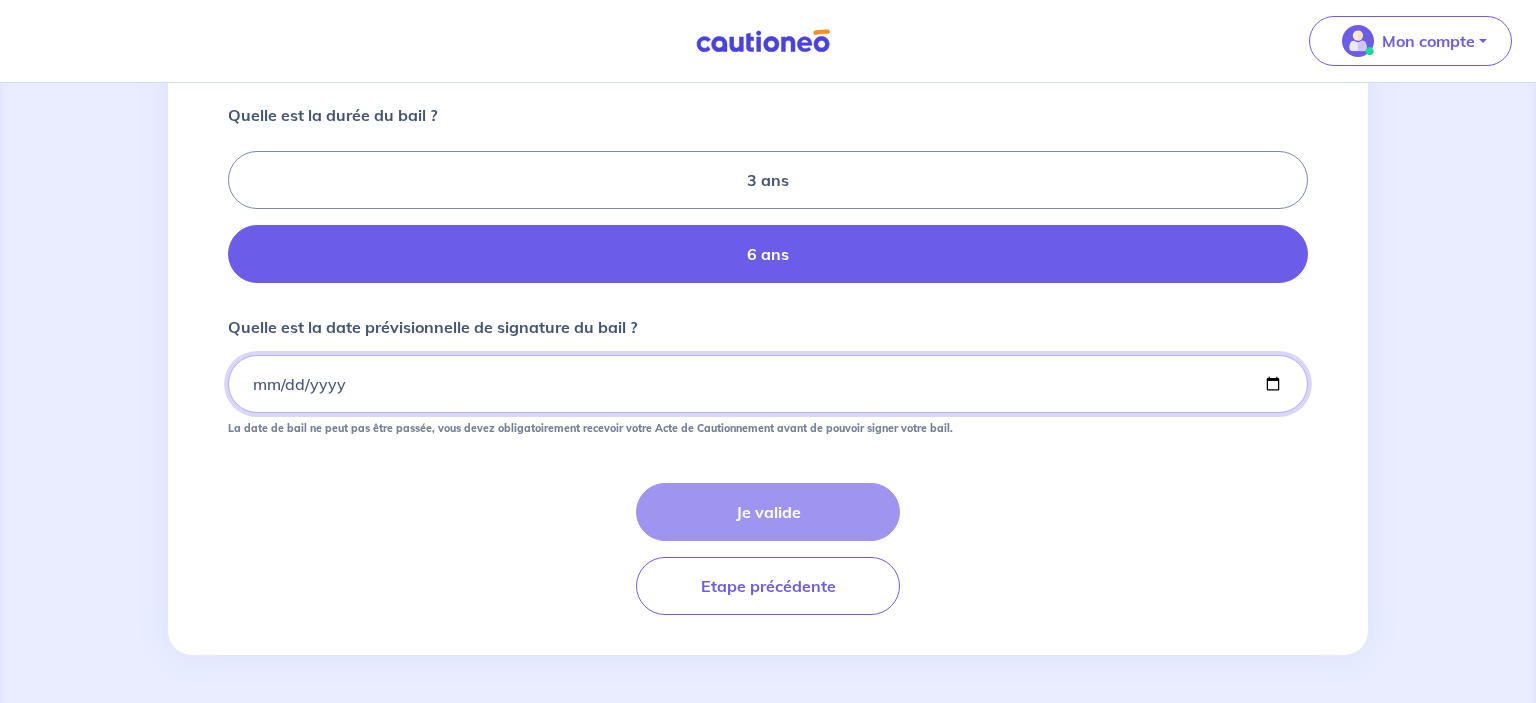 click on "Quelle est la date prévisionnelle de signature du bail ?" at bounding box center [768, 384] 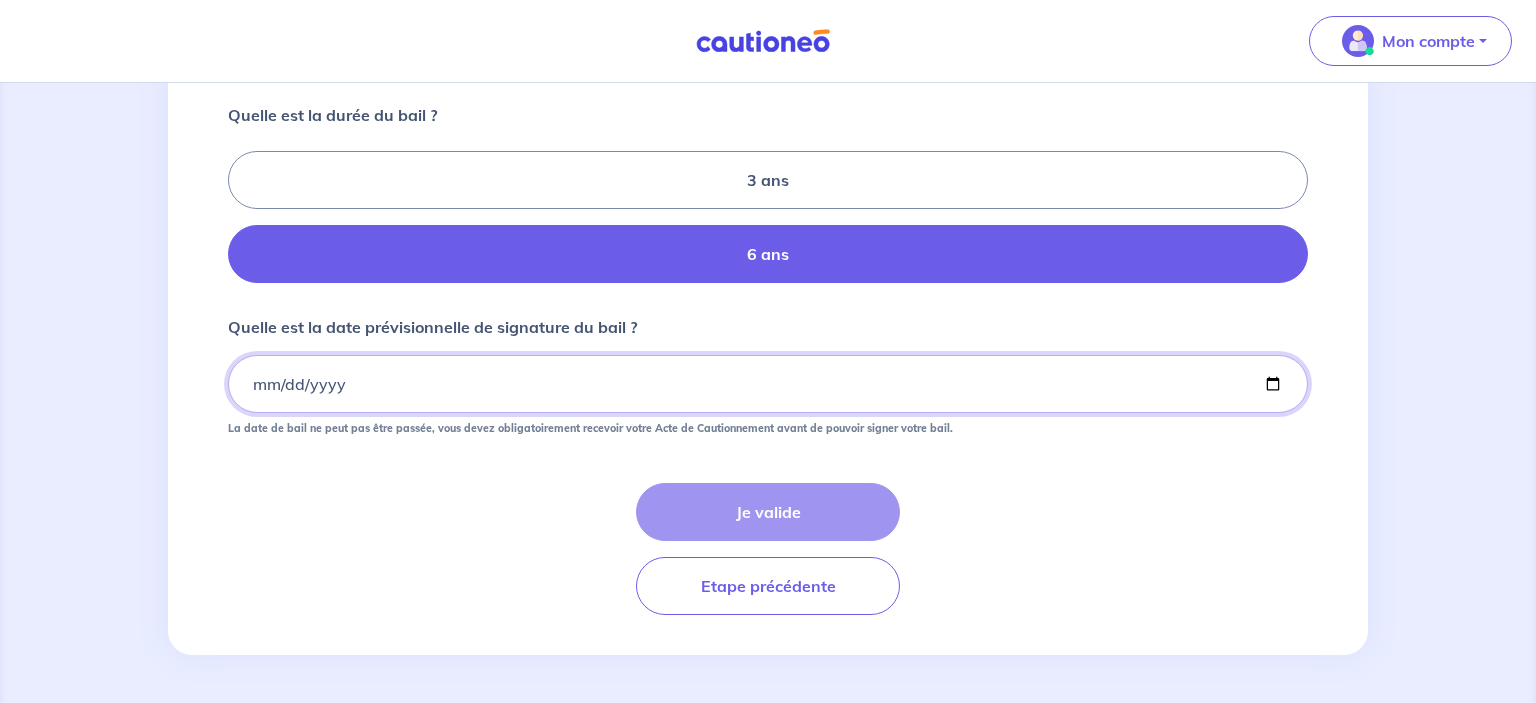 type on "2025-07-08" 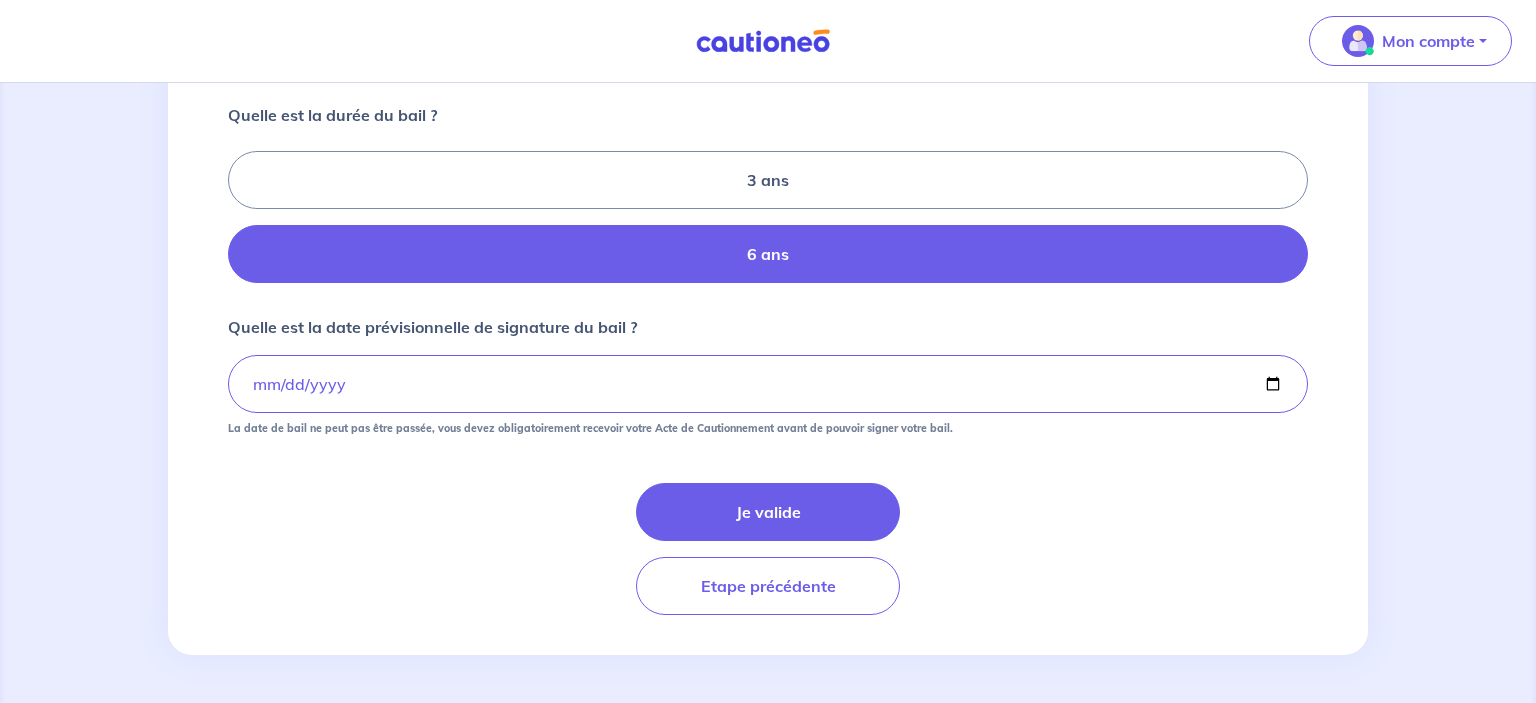 click on "Je valide Etape précédente" at bounding box center (768, 549) 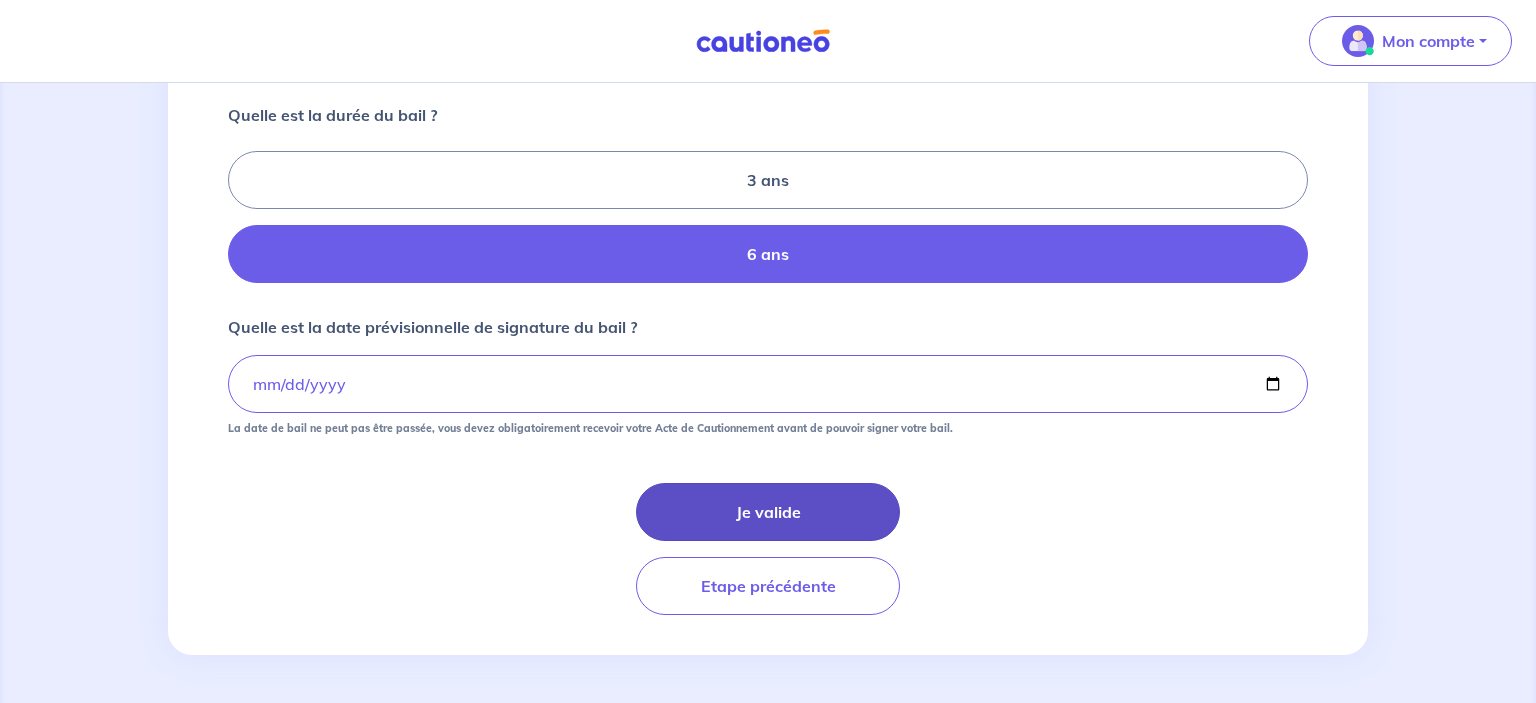 click on "Je valide" at bounding box center (768, 512) 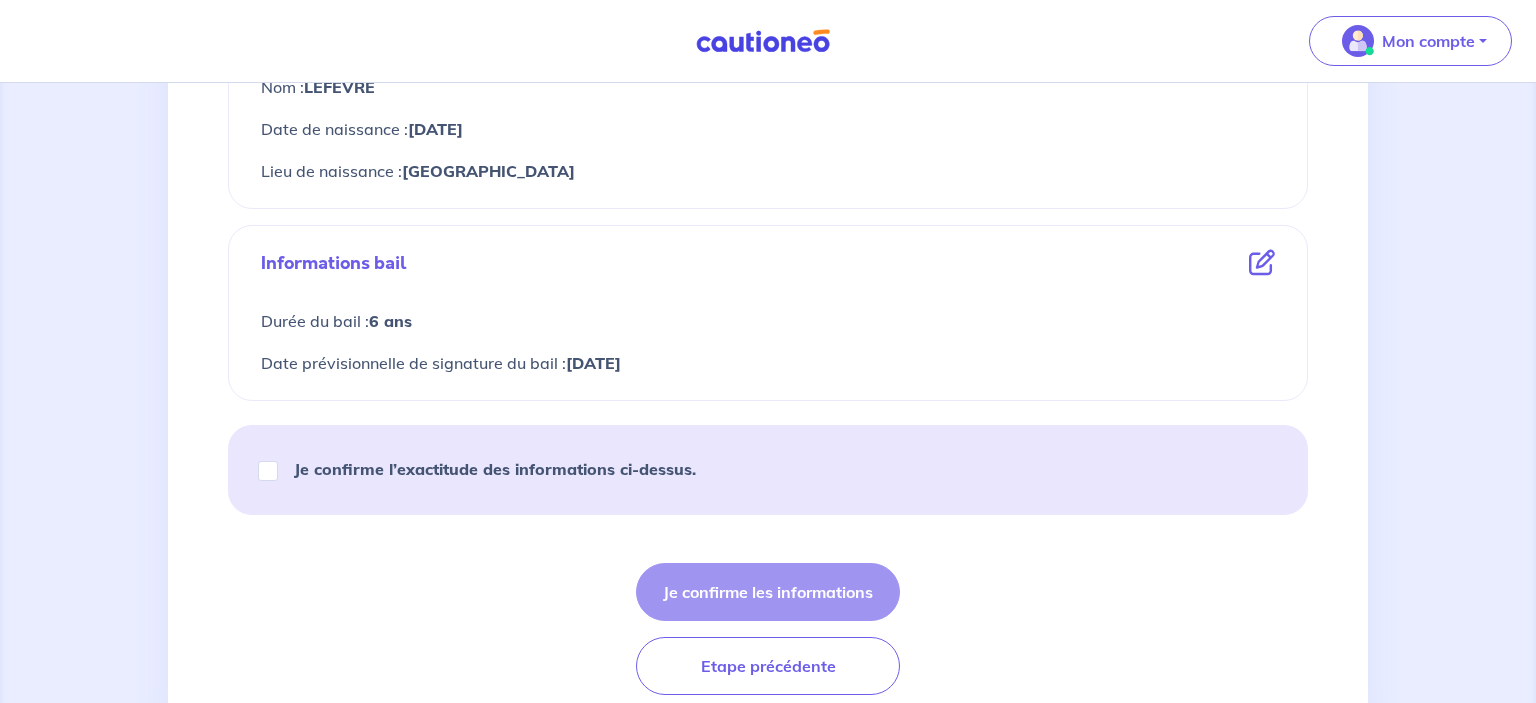 scroll, scrollTop: 1056, scrollLeft: 0, axis: vertical 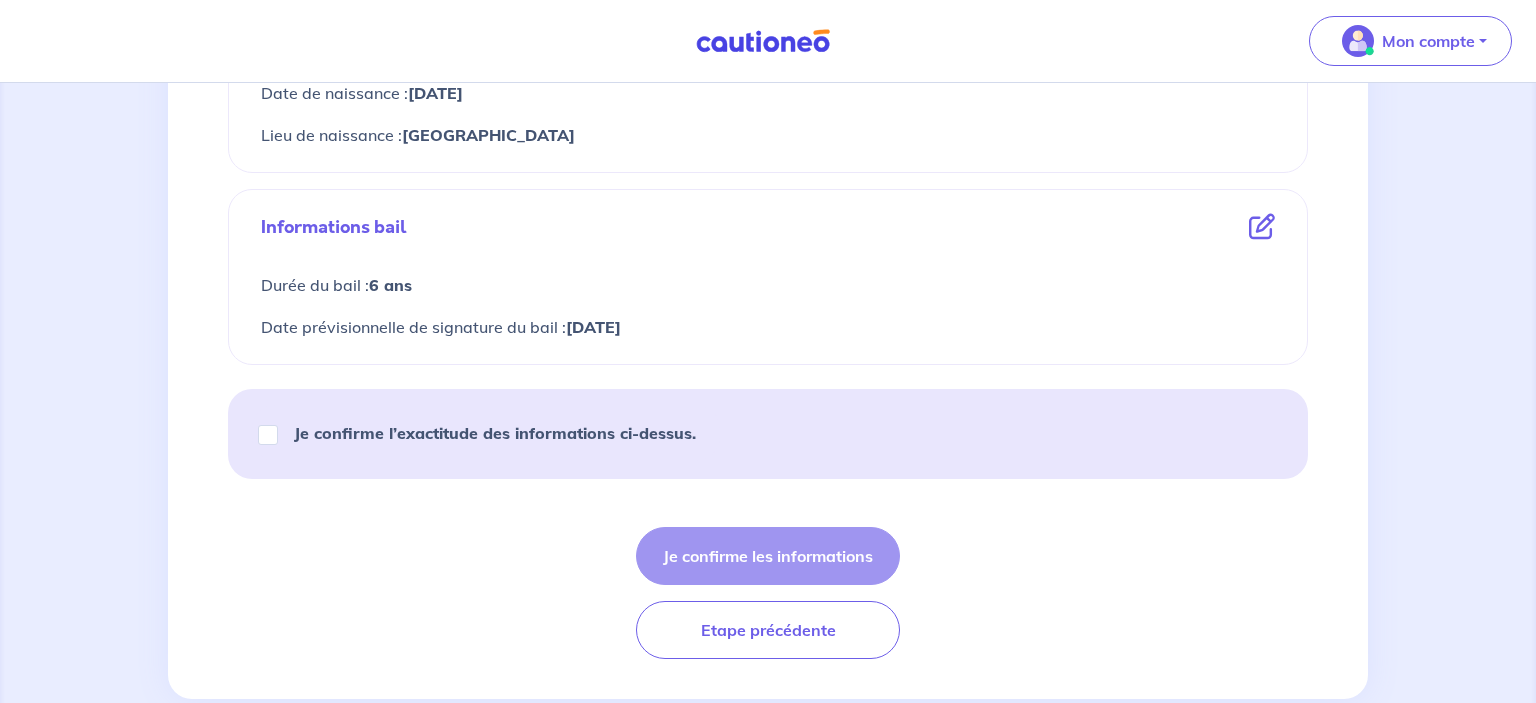 click on "Je confirme l’exactitude des informations ci-dessus." at bounding box center [495, 433] 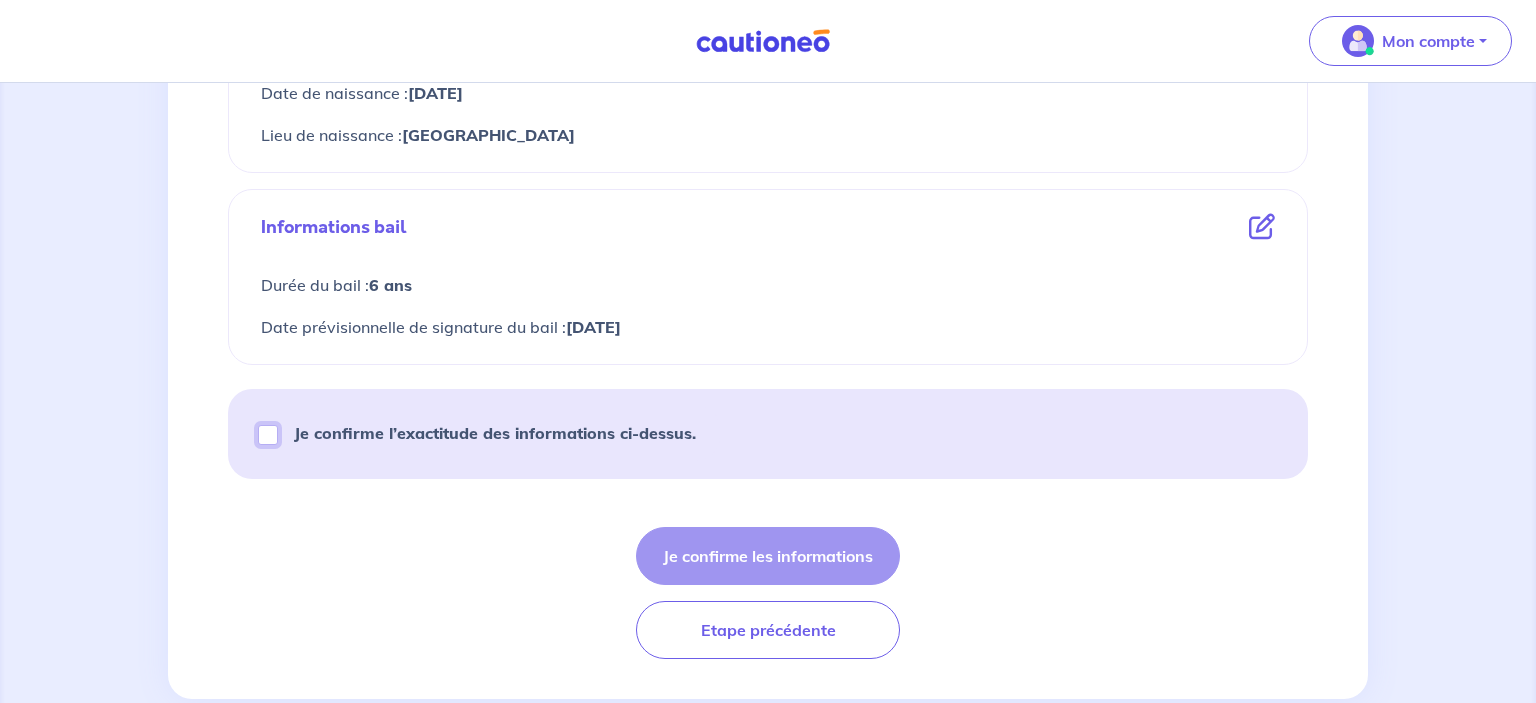 click on "Je confirme l’exactitude des informations ci-dessus." at bounding box center (268, 435) 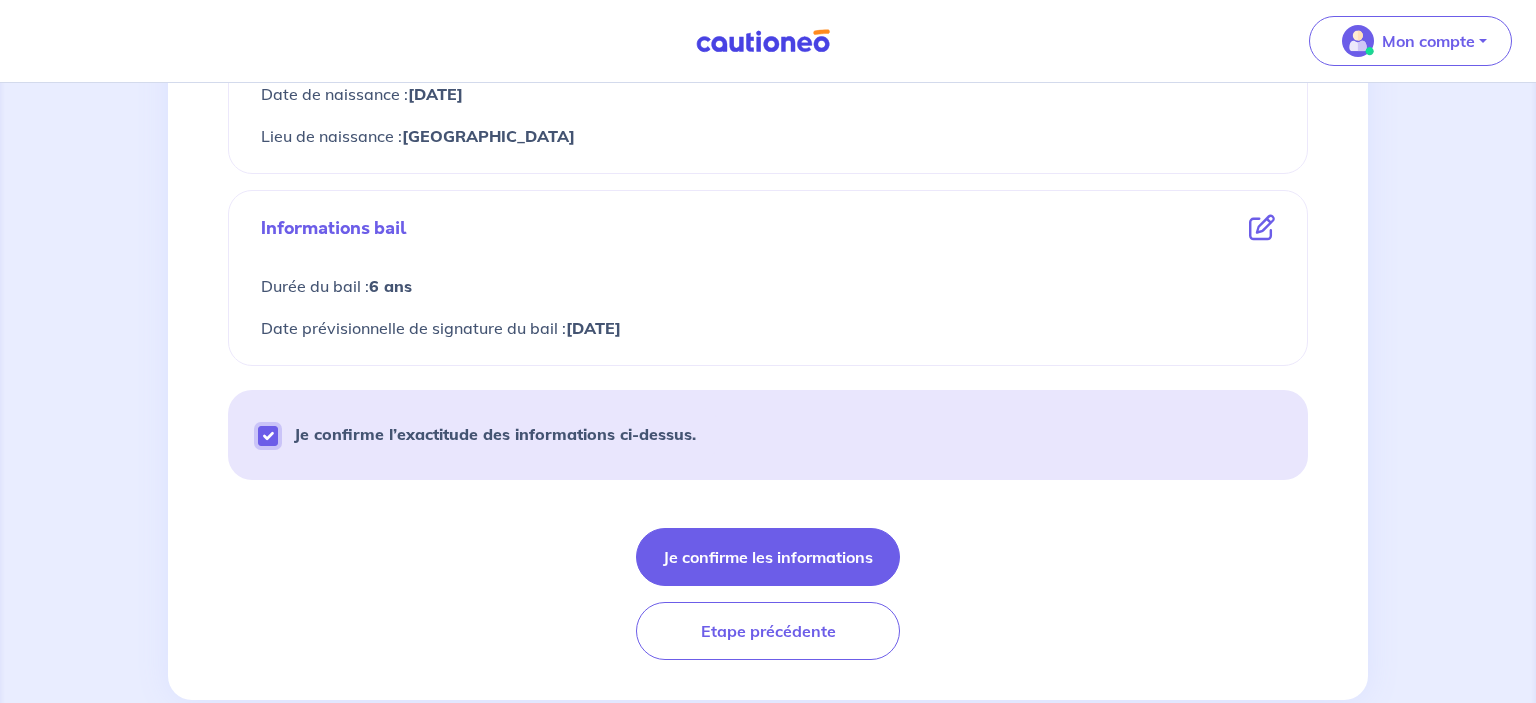 scroll, scrollTop: 1056, scrollLeft: 0, axis: vertical 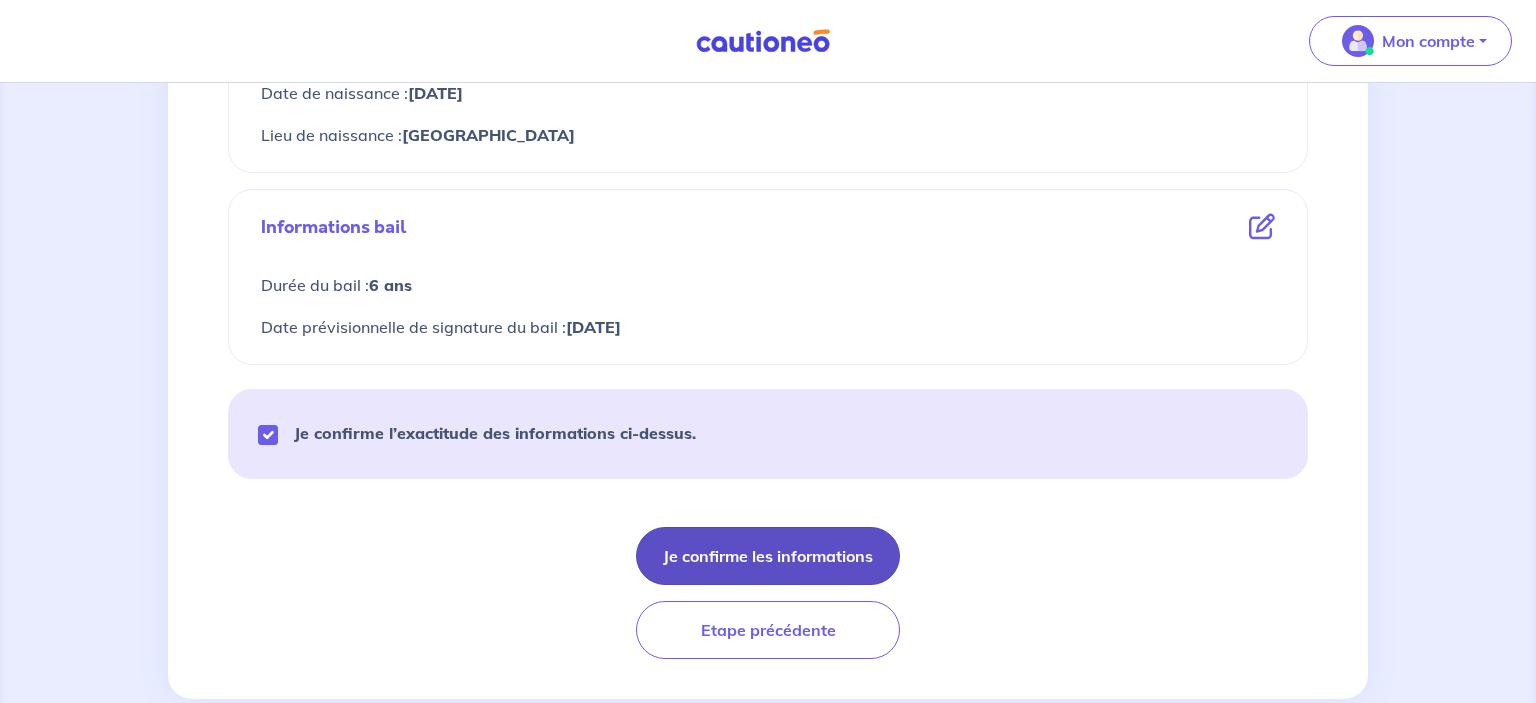 click on "Je confirme les informations" at bounding box center [768, 556] 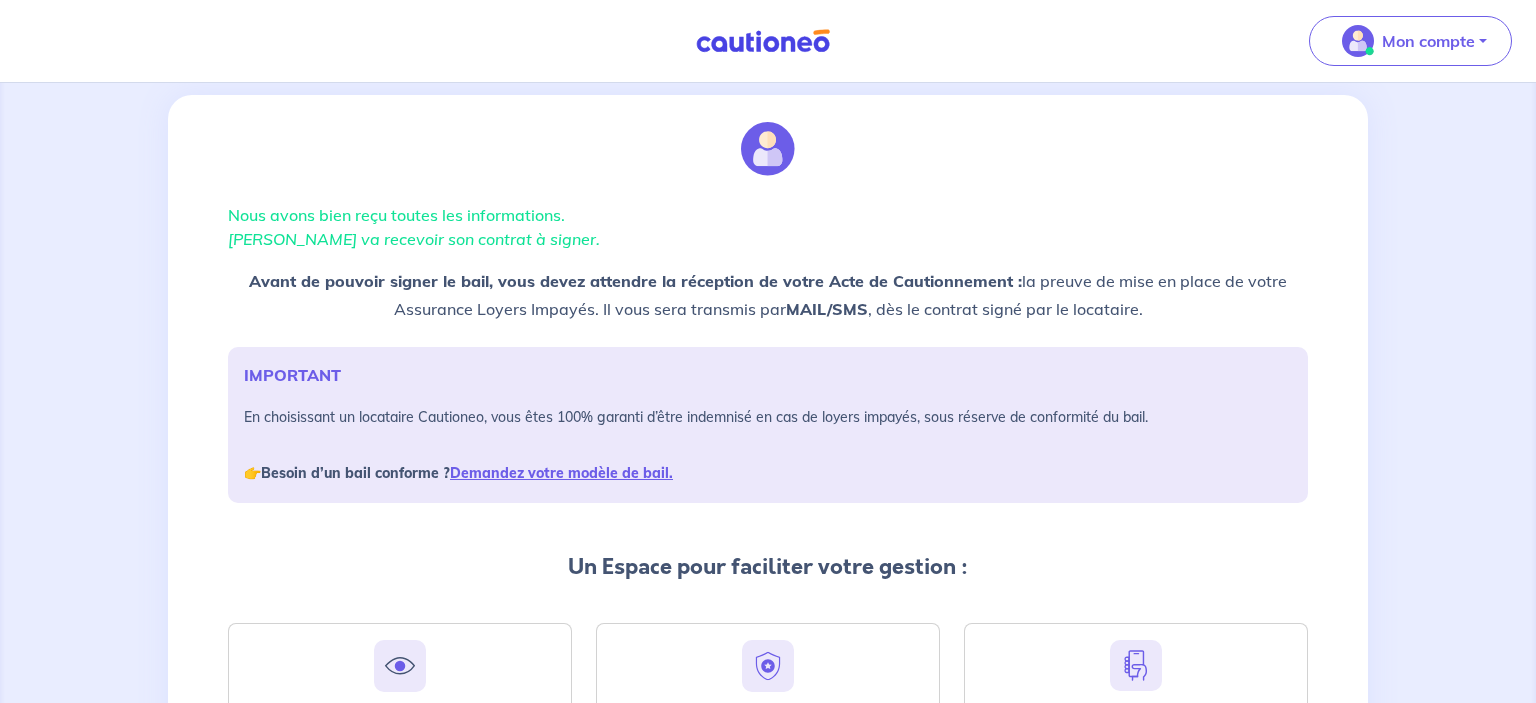 scroll, scrollTop: 0, scrollLeft: 0, axis: both 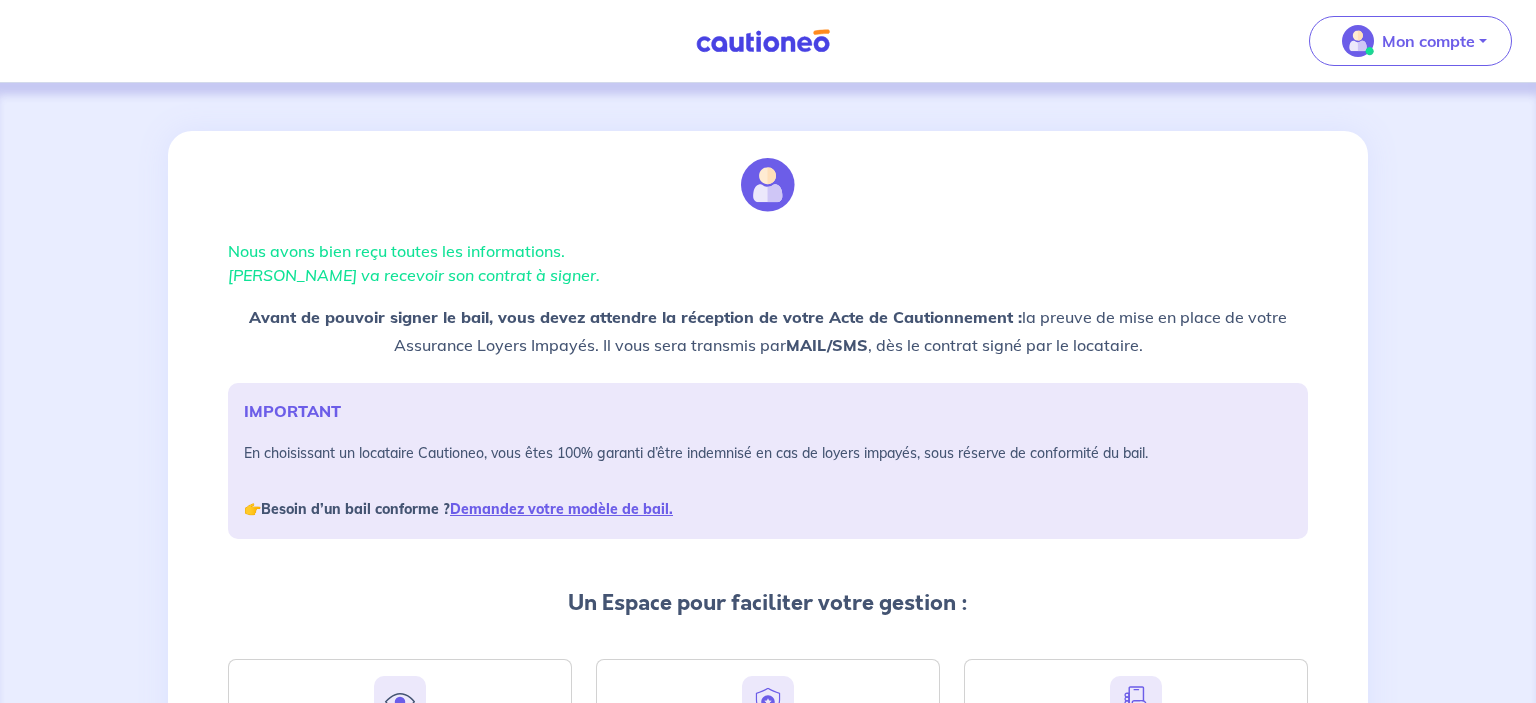 click on "Mon compte Me déconnecter" at bounding box center (768, 41) 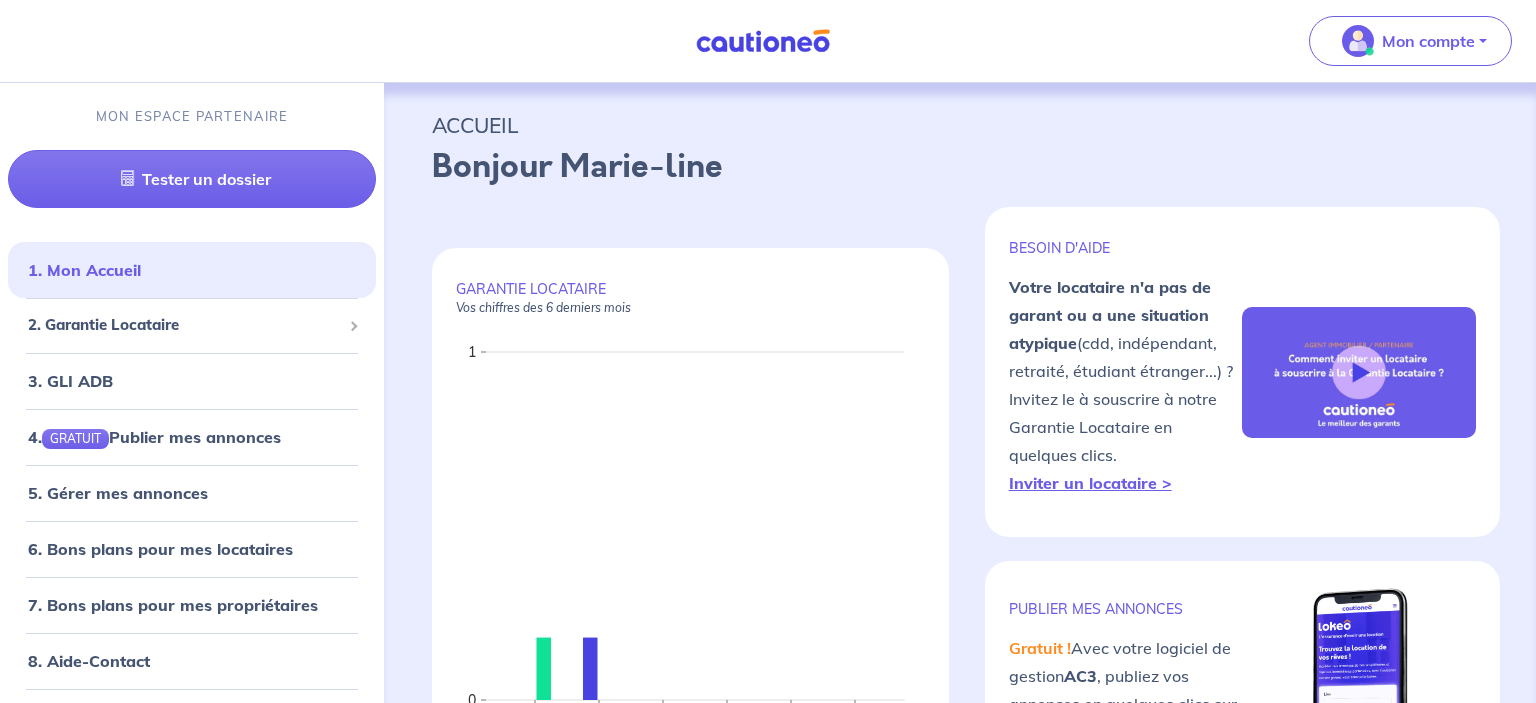 scroll, scrollTop: 0, scrollLeft: 0, axis: both 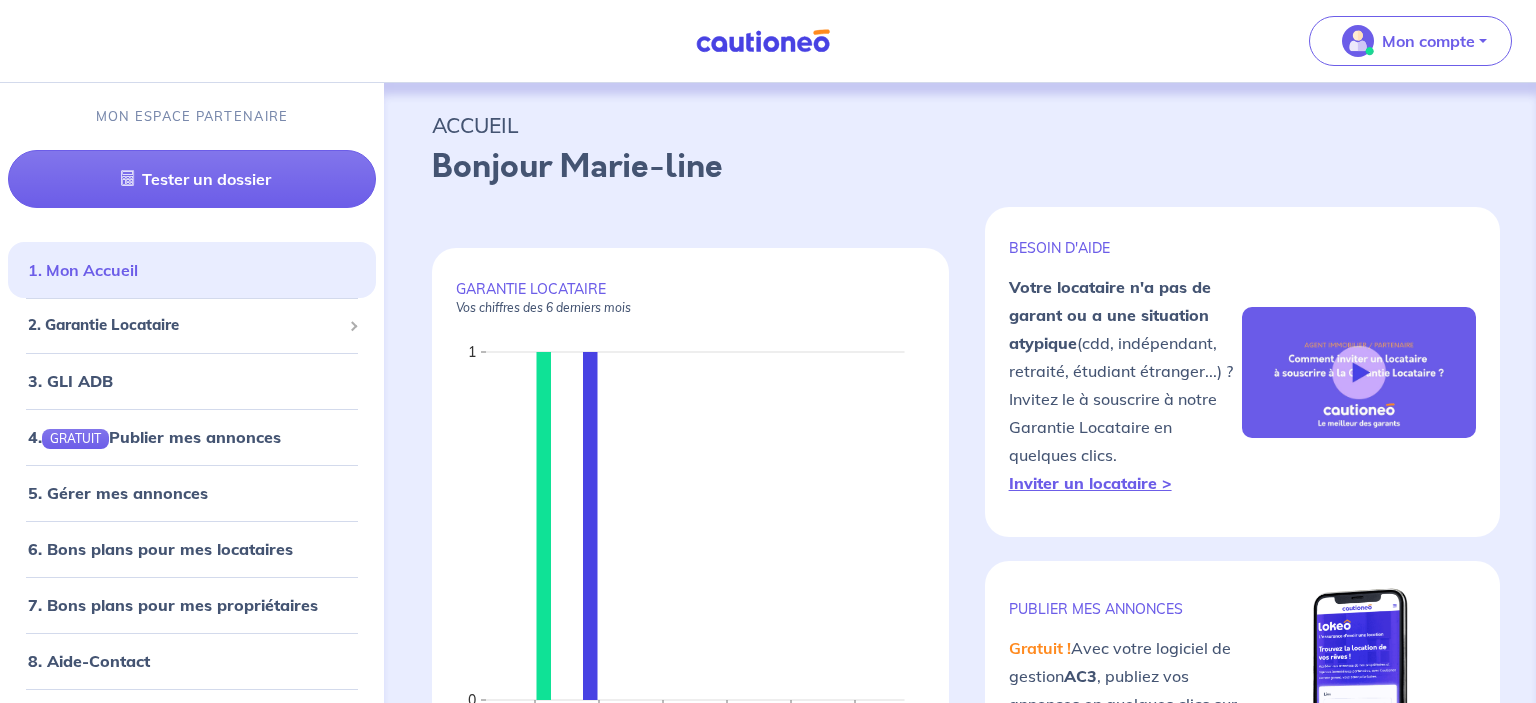 click on "1. Mon Accueil" at bounding box center [83, 270] 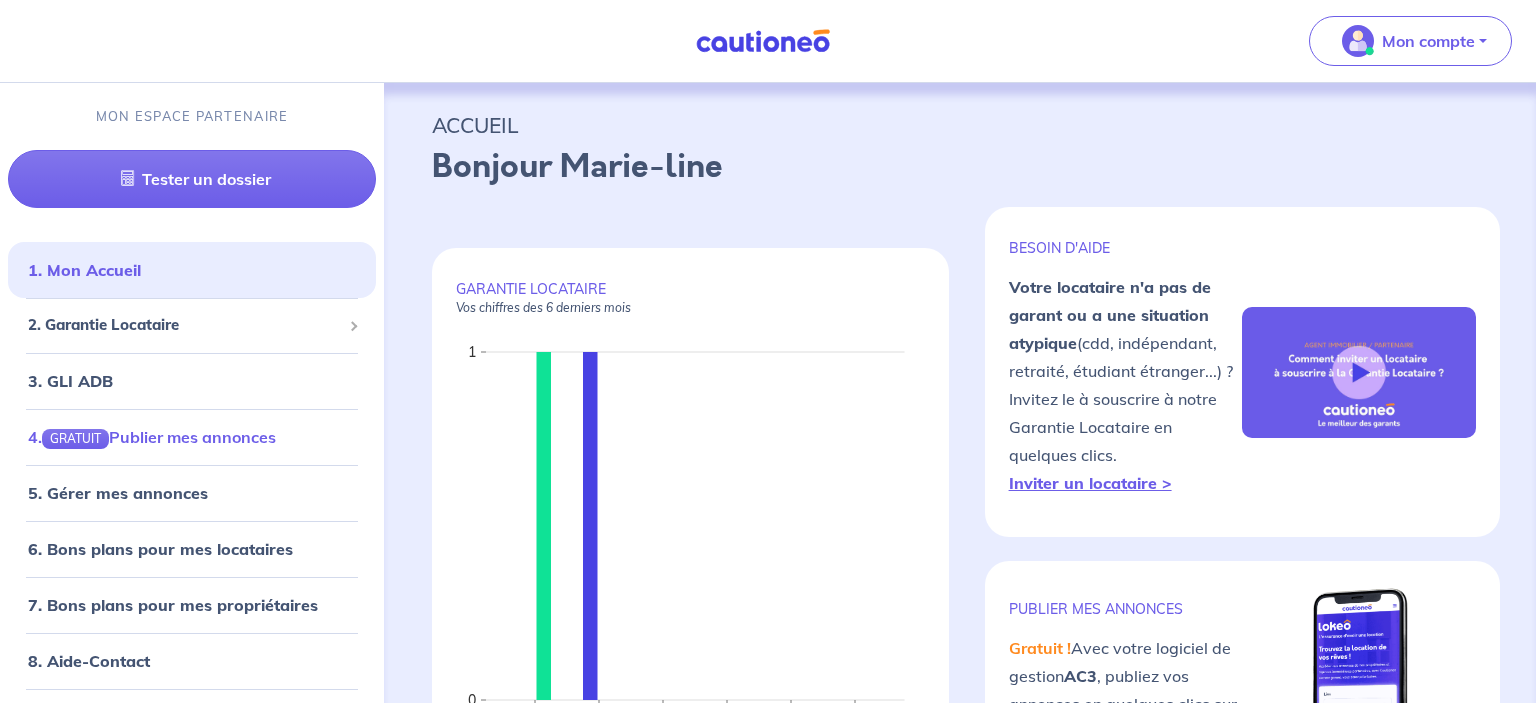 scroll, scrollTop: 38, scrollLeft: 0, axis: vertical 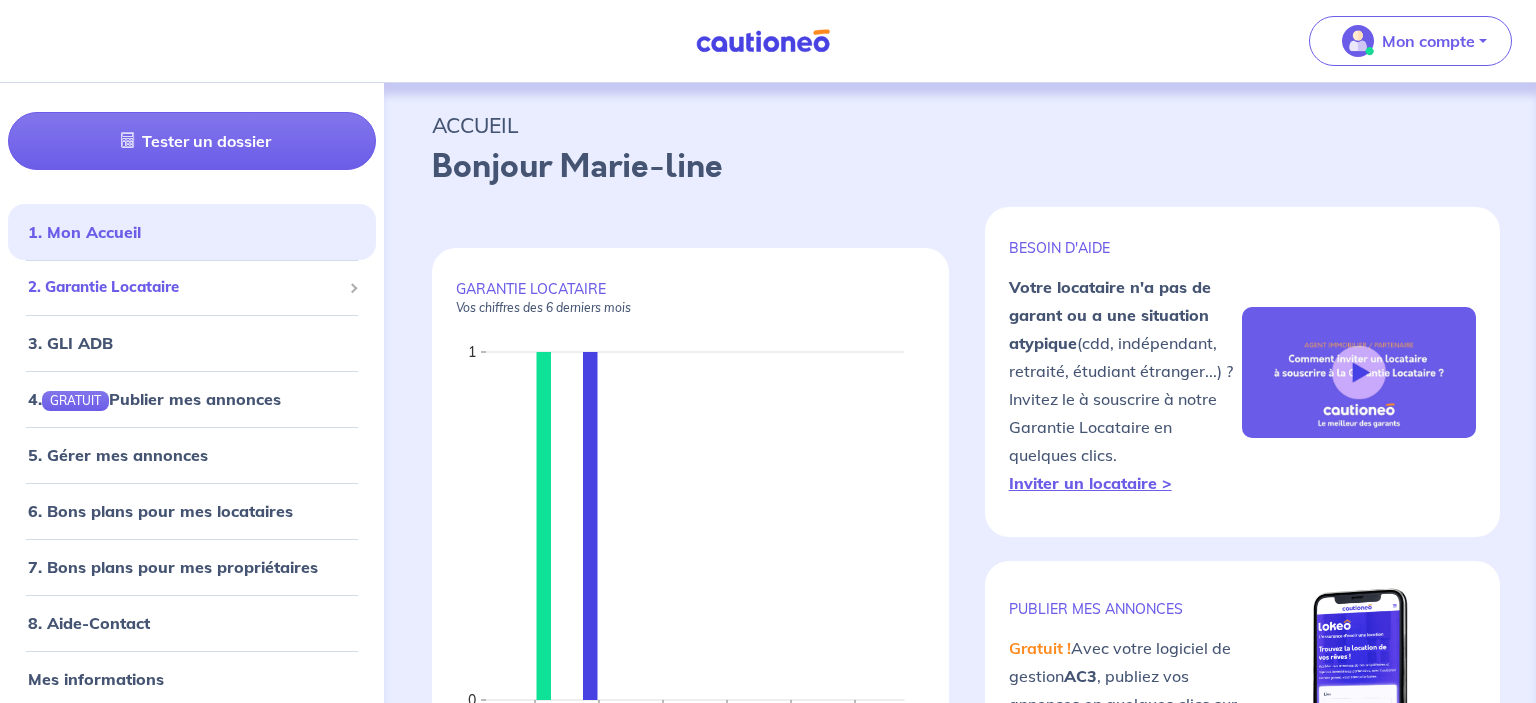click on "2. Garantie Locataire" at bounding box center [184, 287] 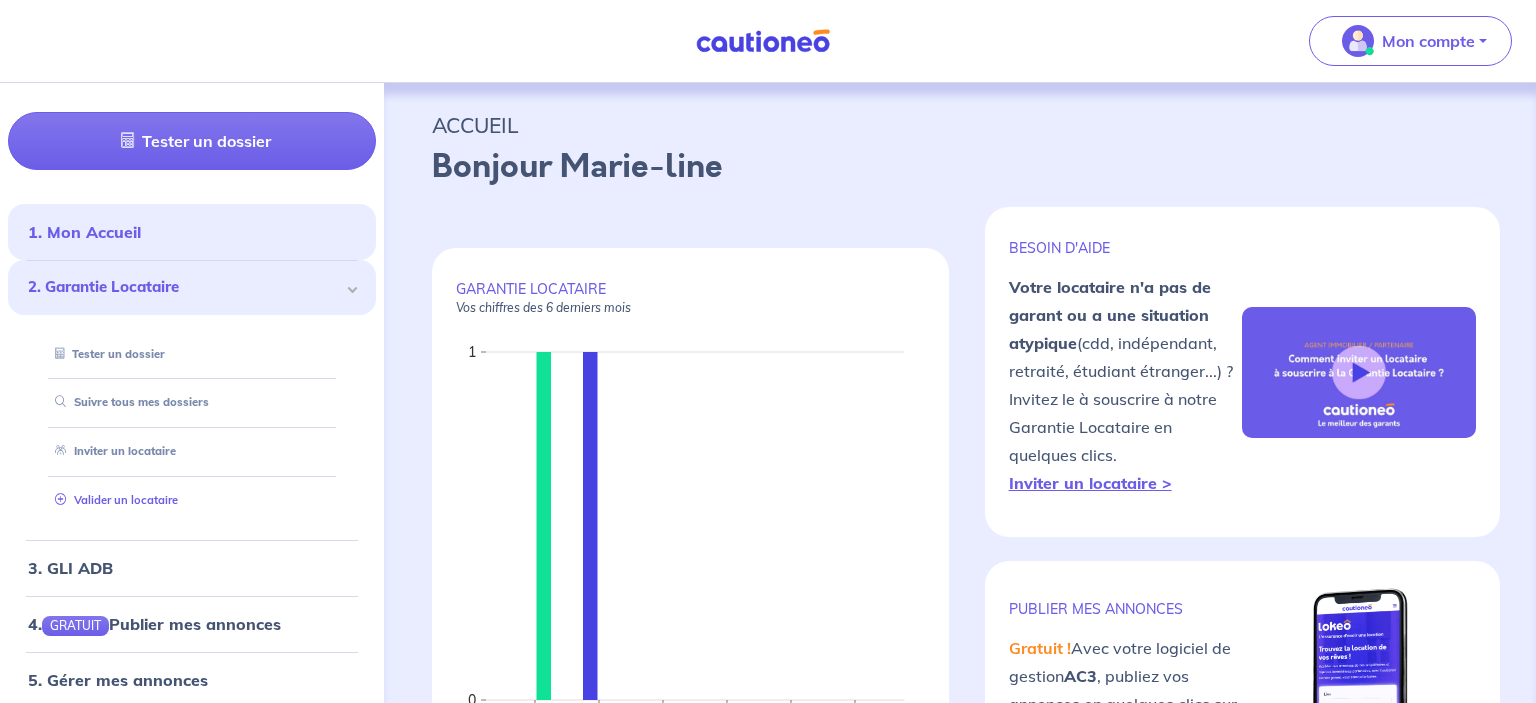 click on "Valider un locataire" at bounding box center [112, 500] 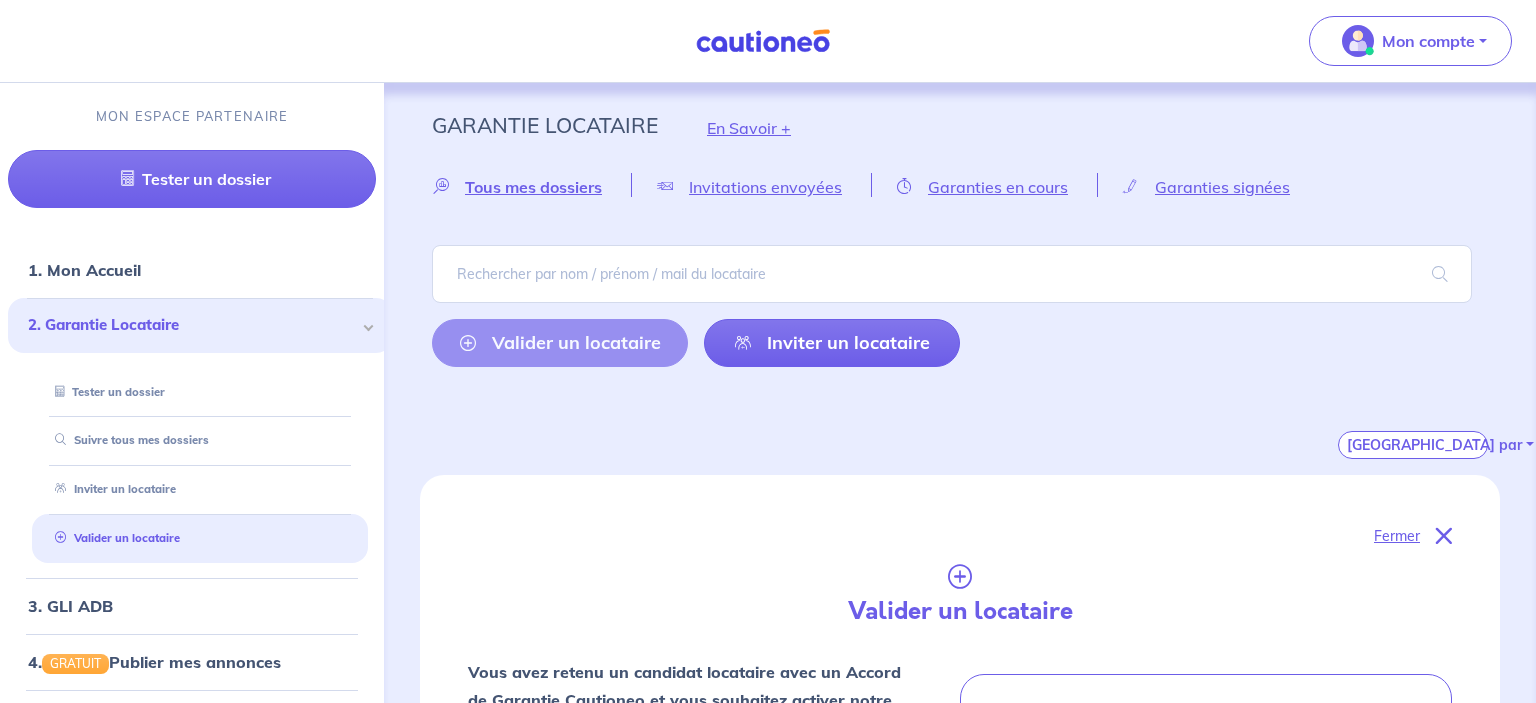 scroll, scrollTop: 712, scrollLeft: 0, axis: vertical 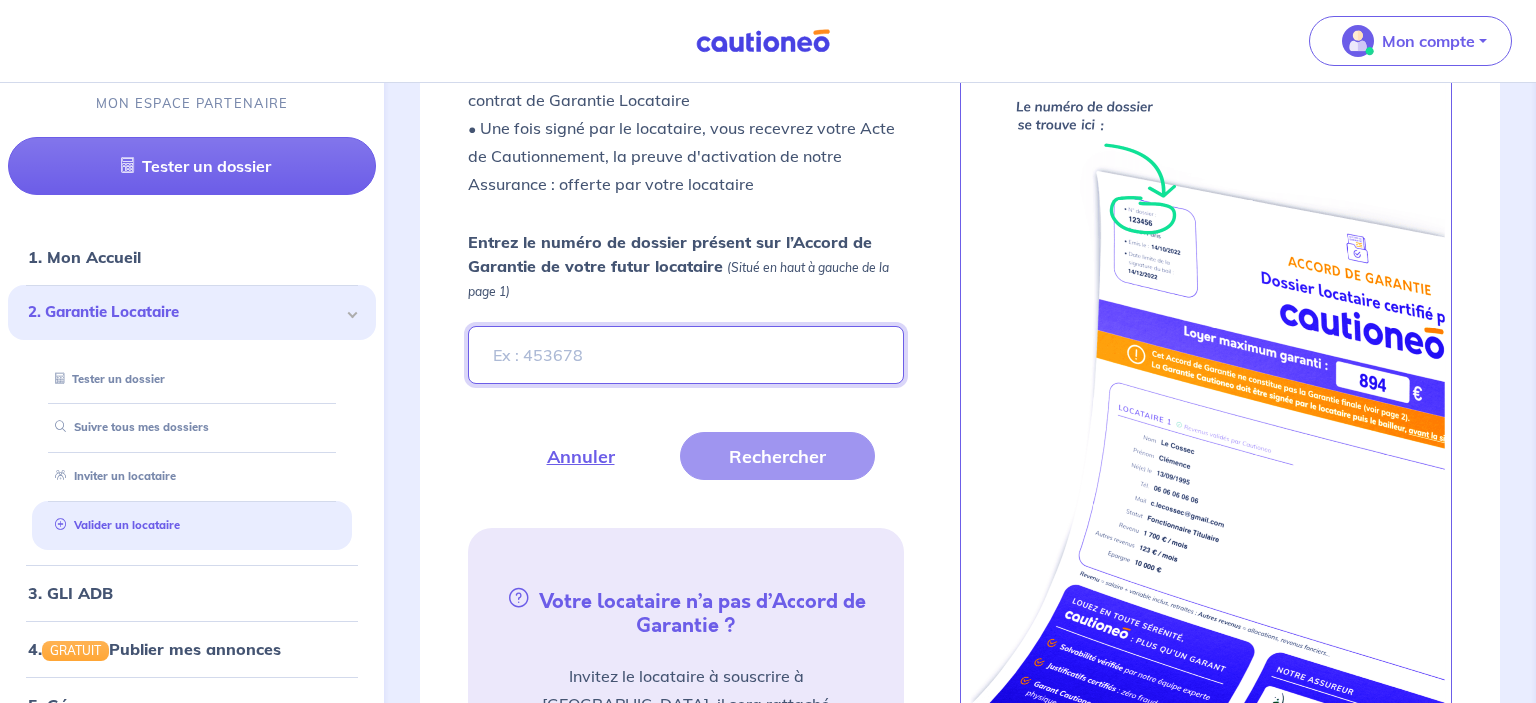 click on "Entrez le numéro de dossier présent sur l’Accord de Garantie de votre futur locataire   (Situé en haut à gauche de la page 1)" at bounding box center (686, 355) 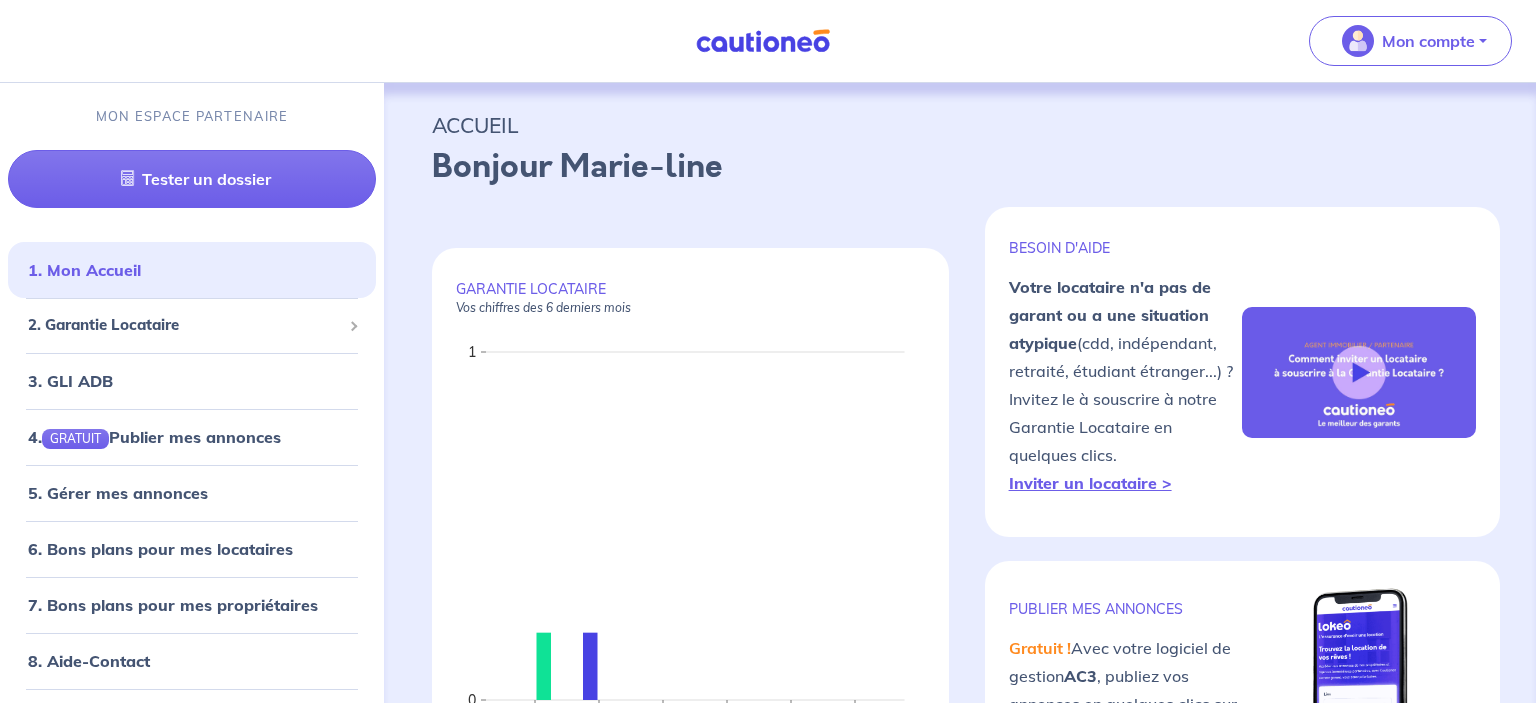 scroll, scrollTop: 0, scrollLeft: 0, axis: both 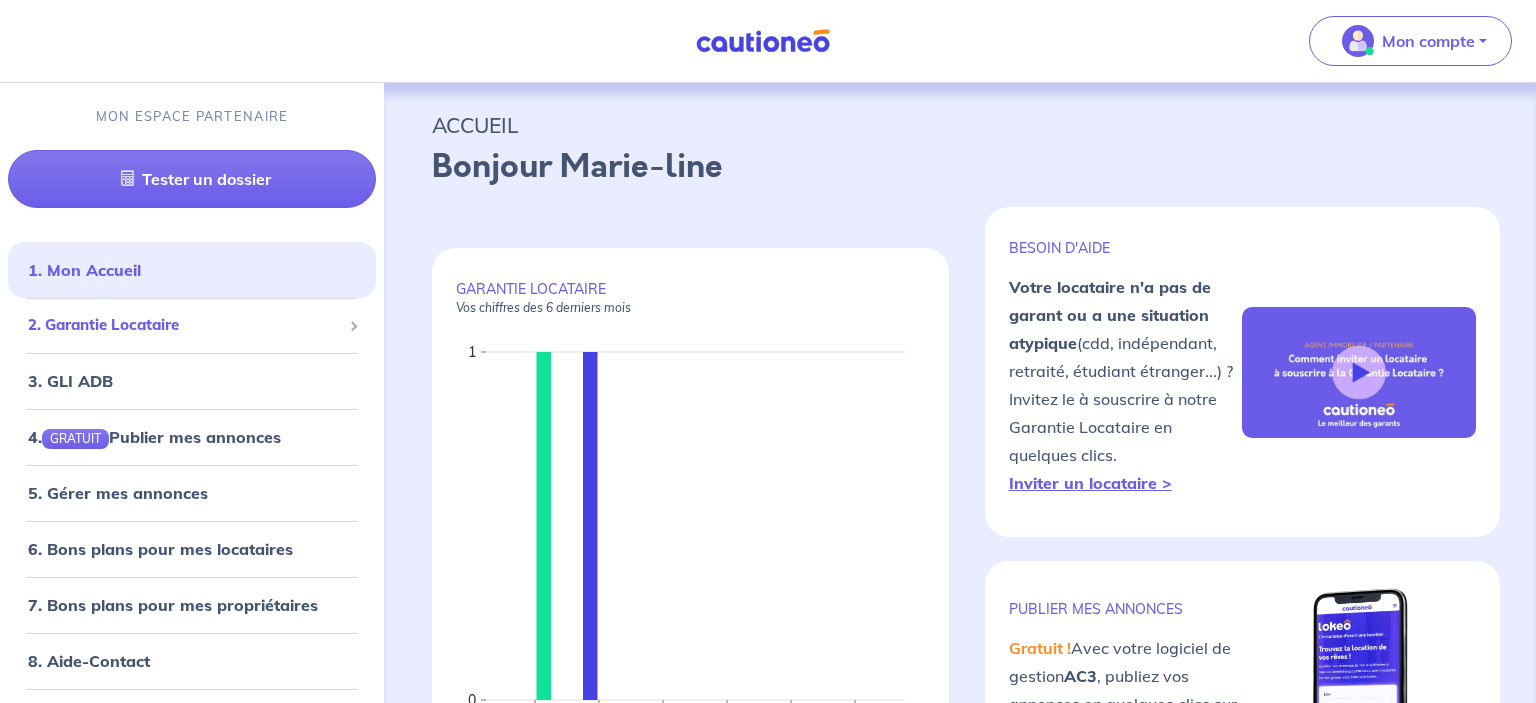 click on "2. Garantie Locataire" at bounding box center [184, 325] 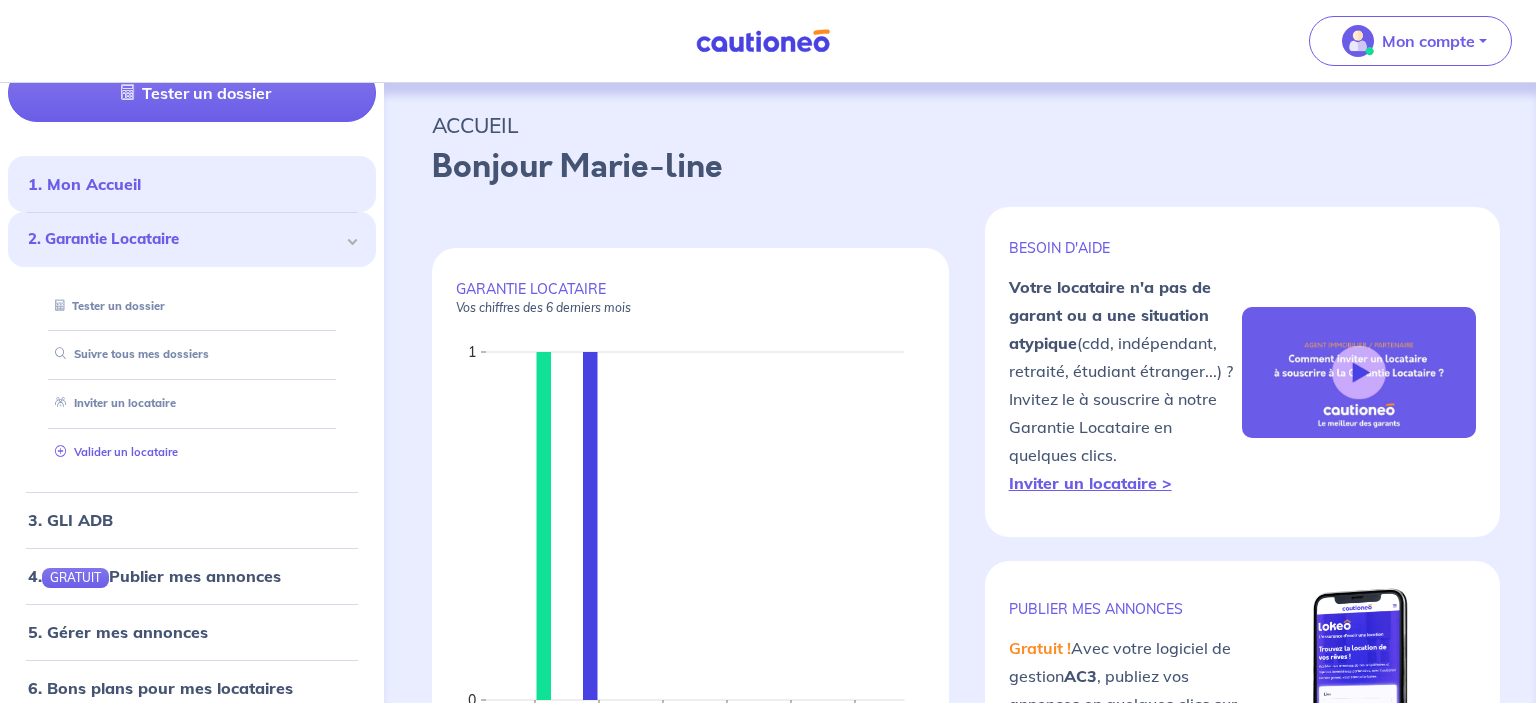 scroll, scrollTop: 120, scrollLeft: 0, axis: vertical 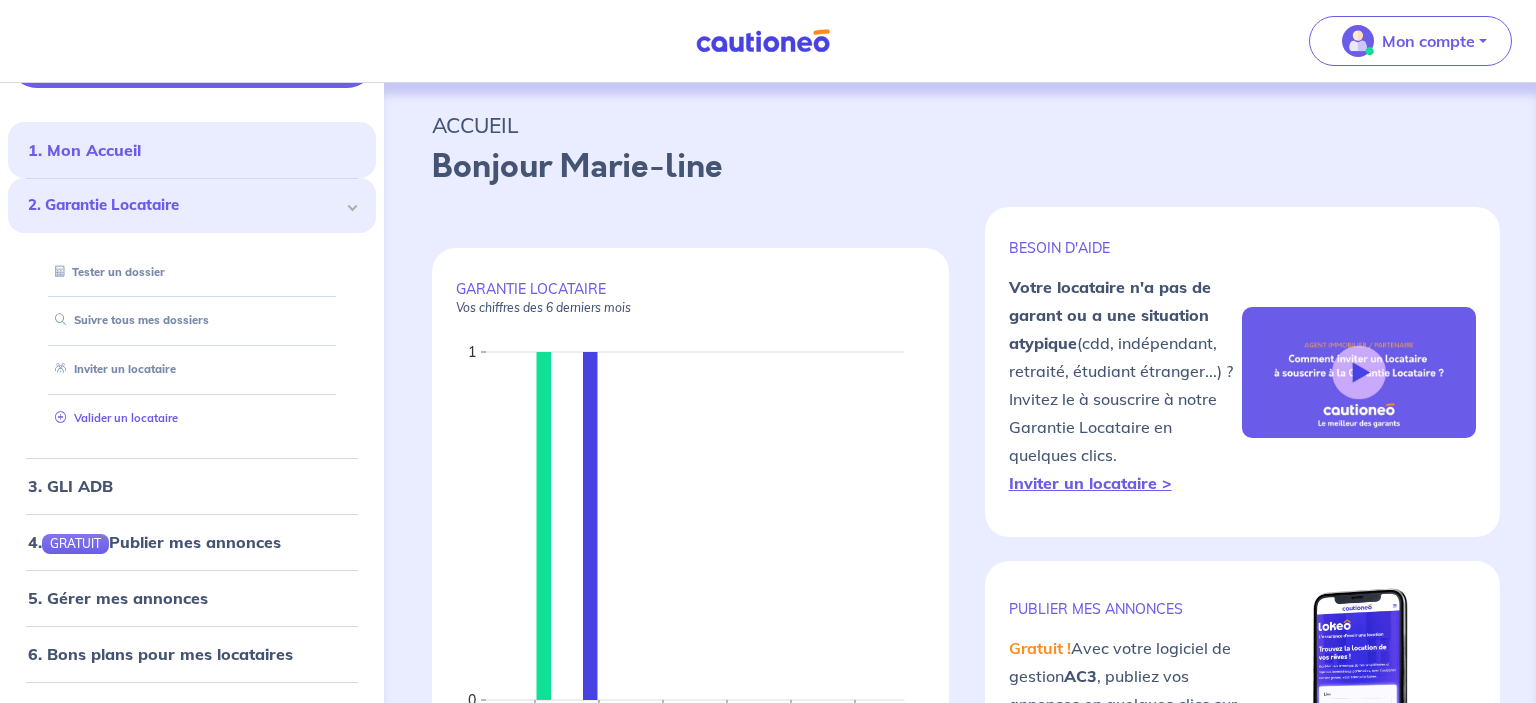 click on "Valider un locataire" at bounding box center [112, 418] 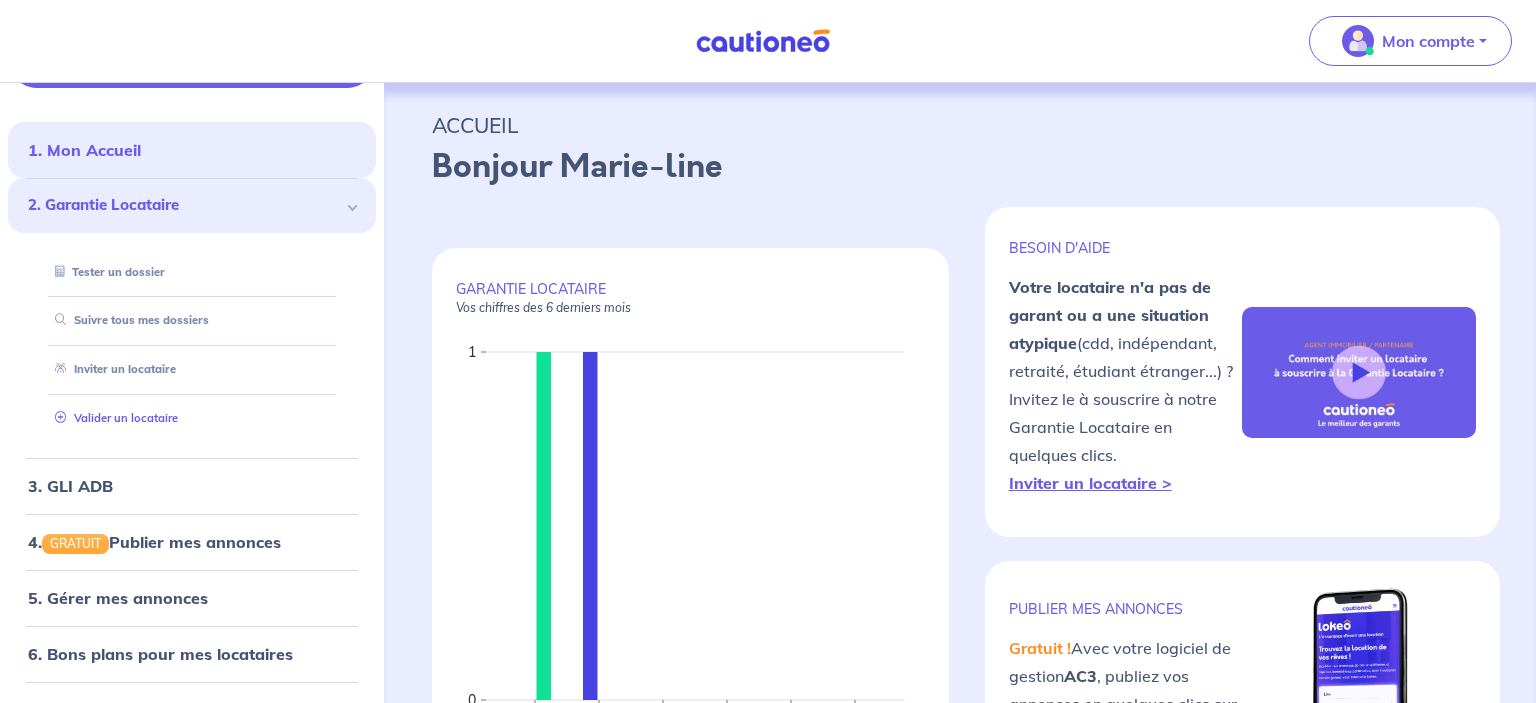 scroll, scrollTop: 712, scrollLeft: 0, axis: vertical 